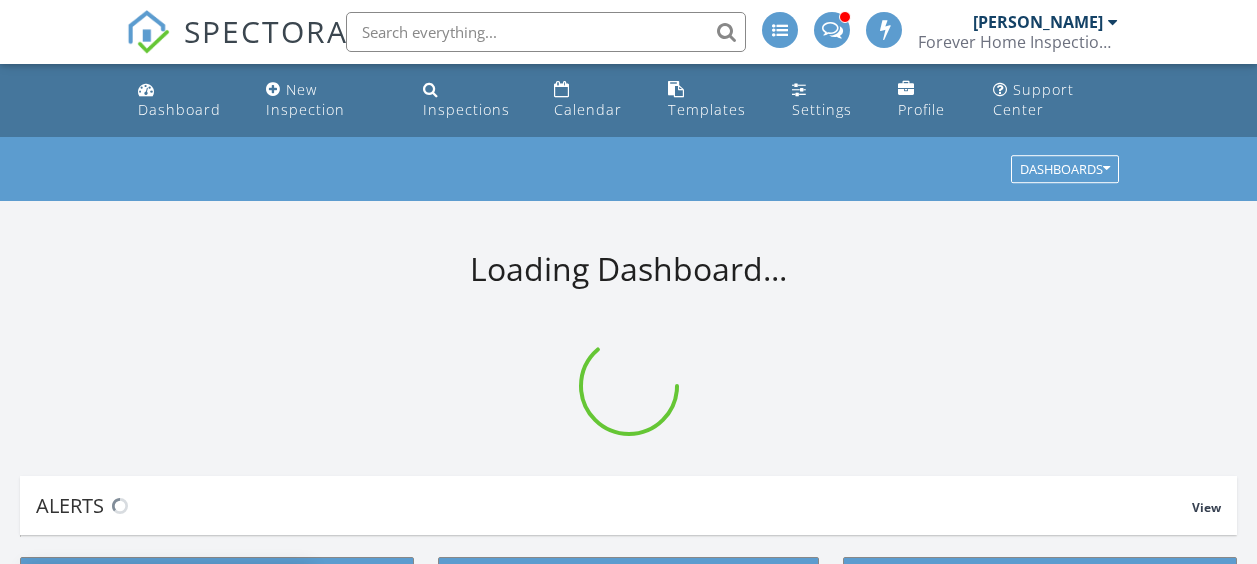 scroll, scrollTop: 0, scrollLeft: 0, axis: both 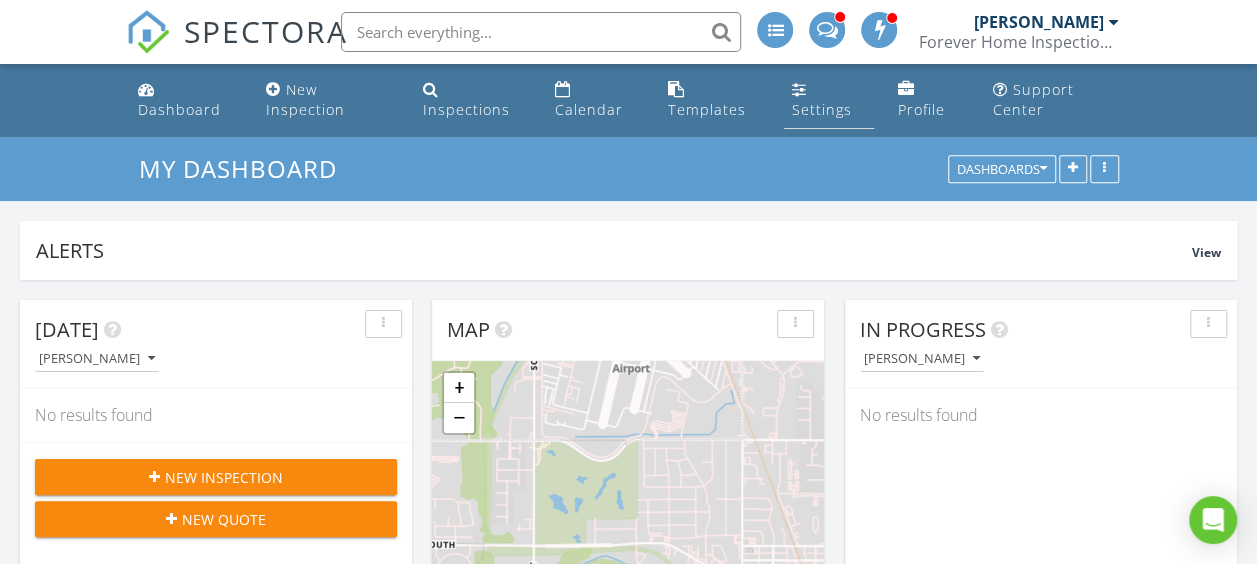 click on "Settings" at bounding box center [822, 109] 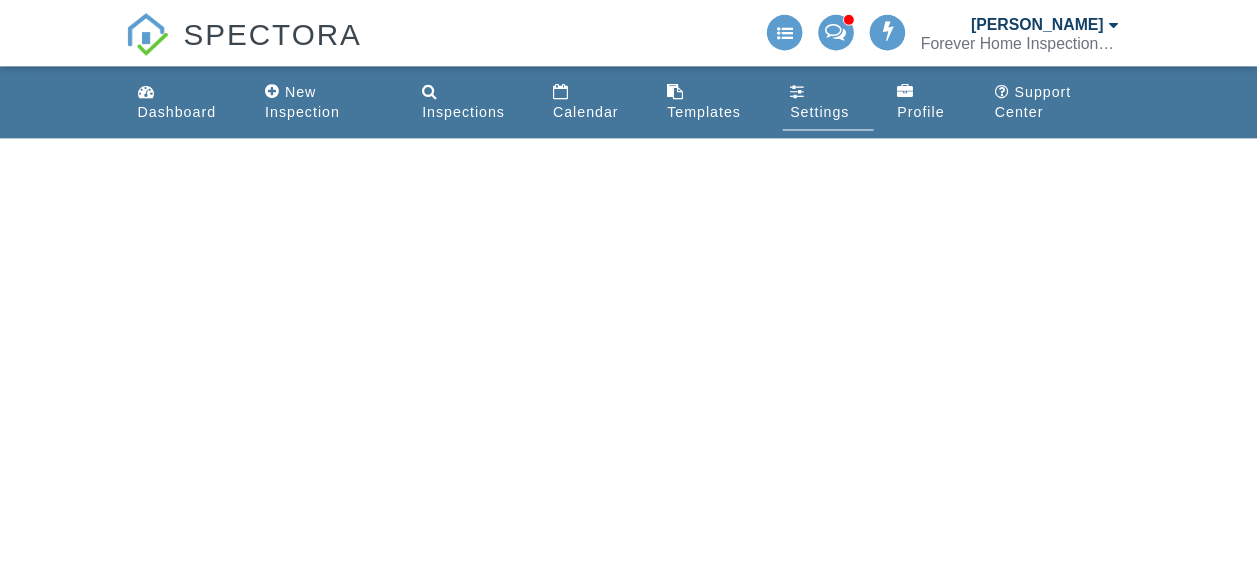 scroll, scrollTop: 0, scrollLeft: 0, axis: both 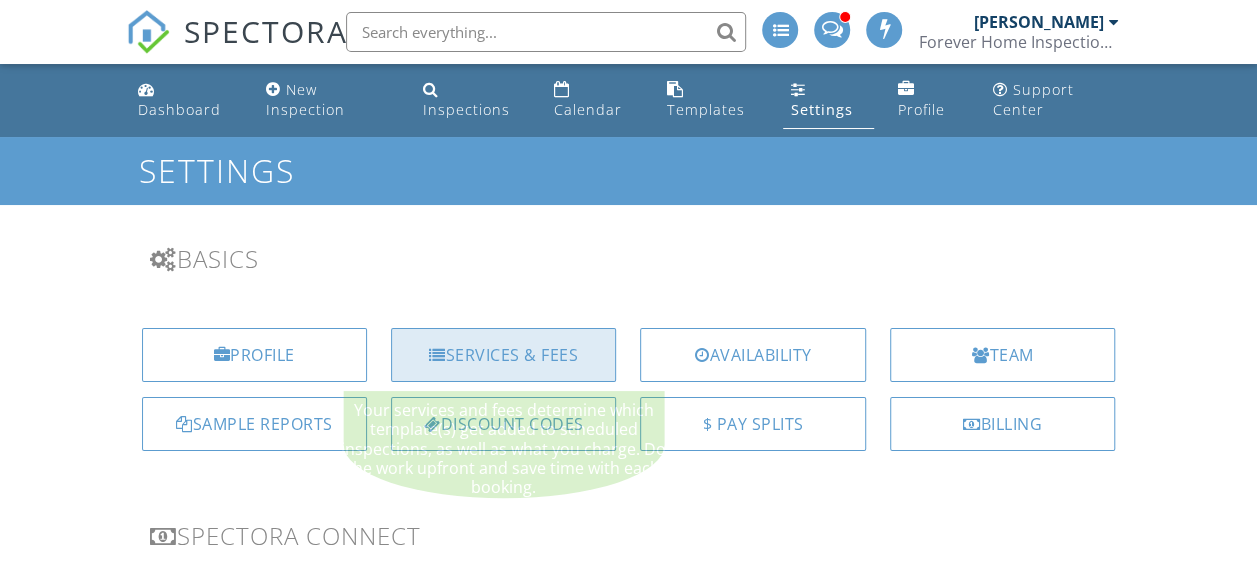 click on "Services & Fees" at bounding box center (503, 355) 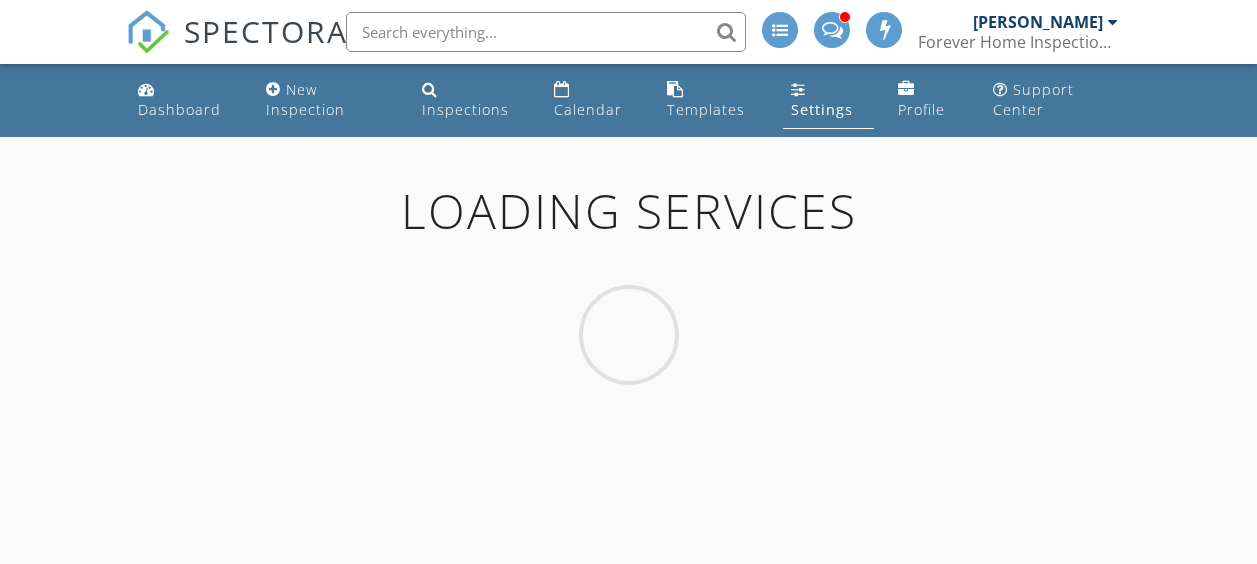 scroll, scrollTop: 0, scrollLeft: 0, axis: both 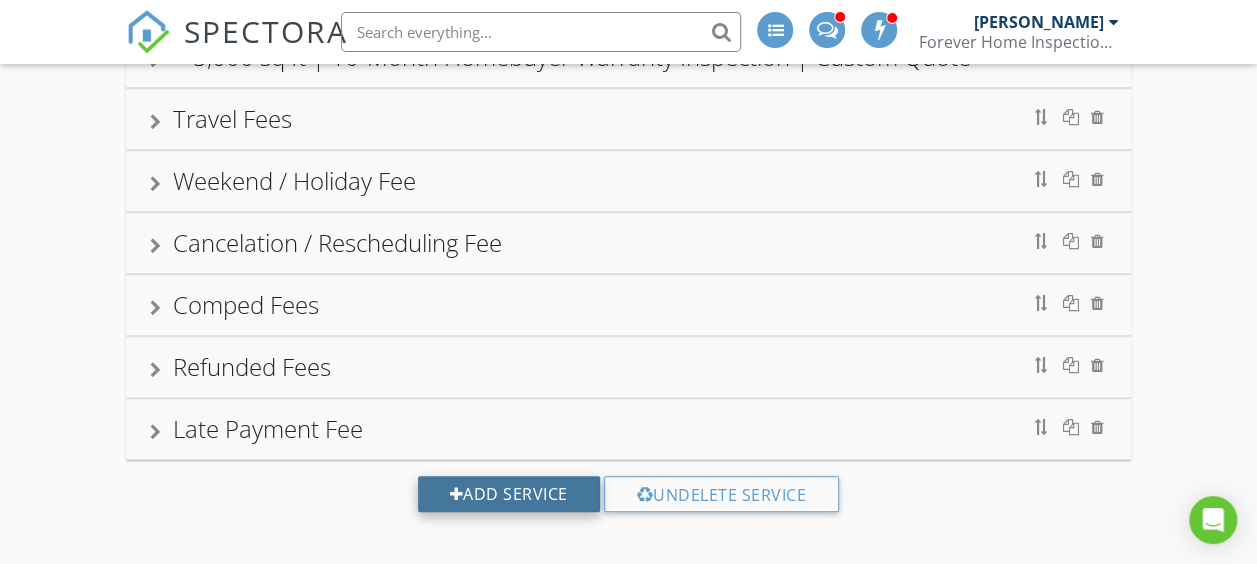 click on "Add Service" at bounding box center (509, 494) 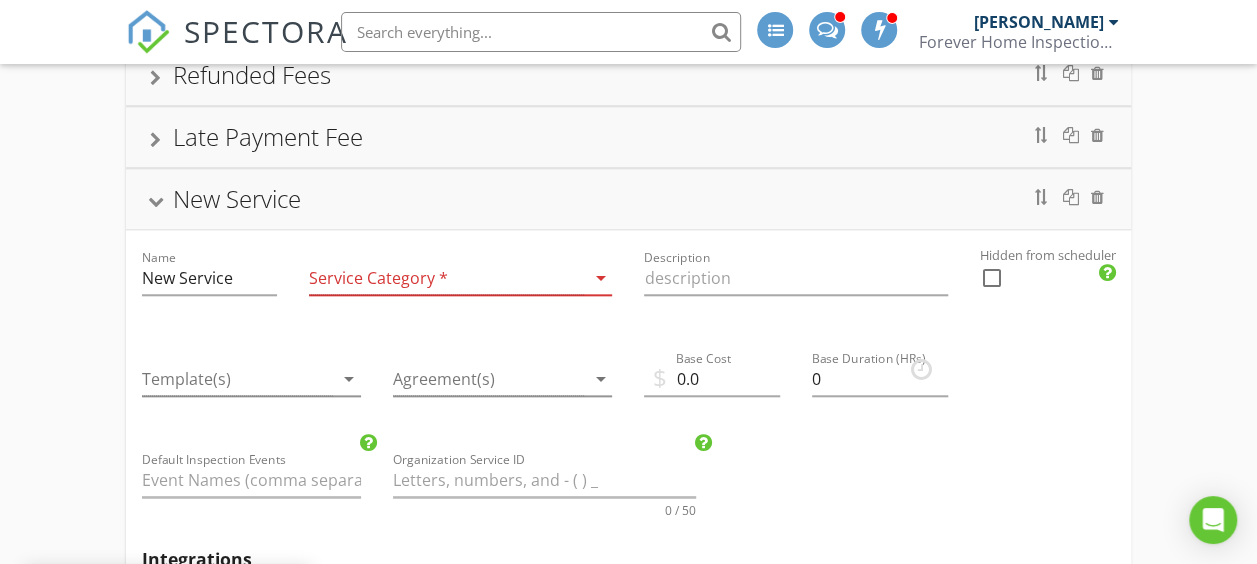 scroll, scrollTop: 998, scrollLeft: 0, axis: vertical 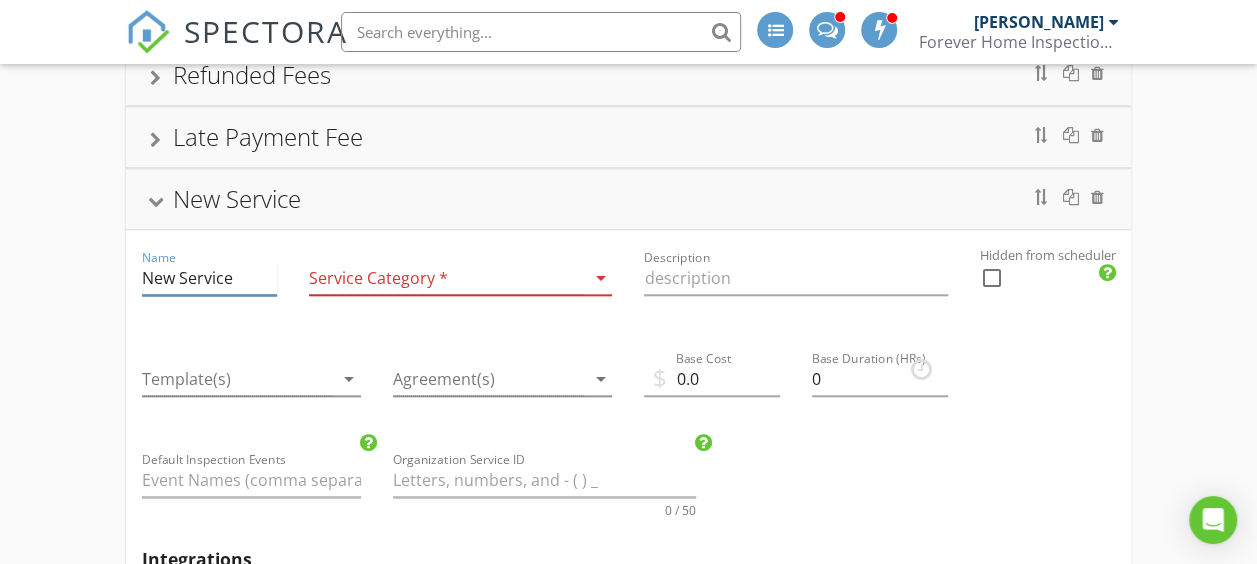 click on "New Service" at bounding box center [210, 278] 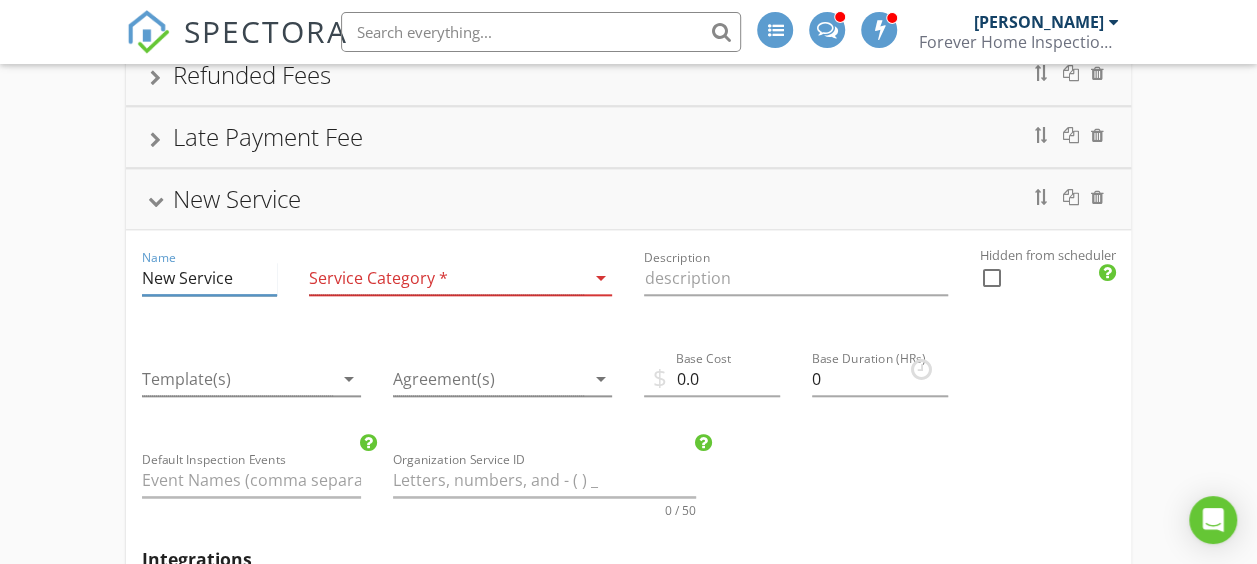 click on "New Service" at bounding box center (210, 278) 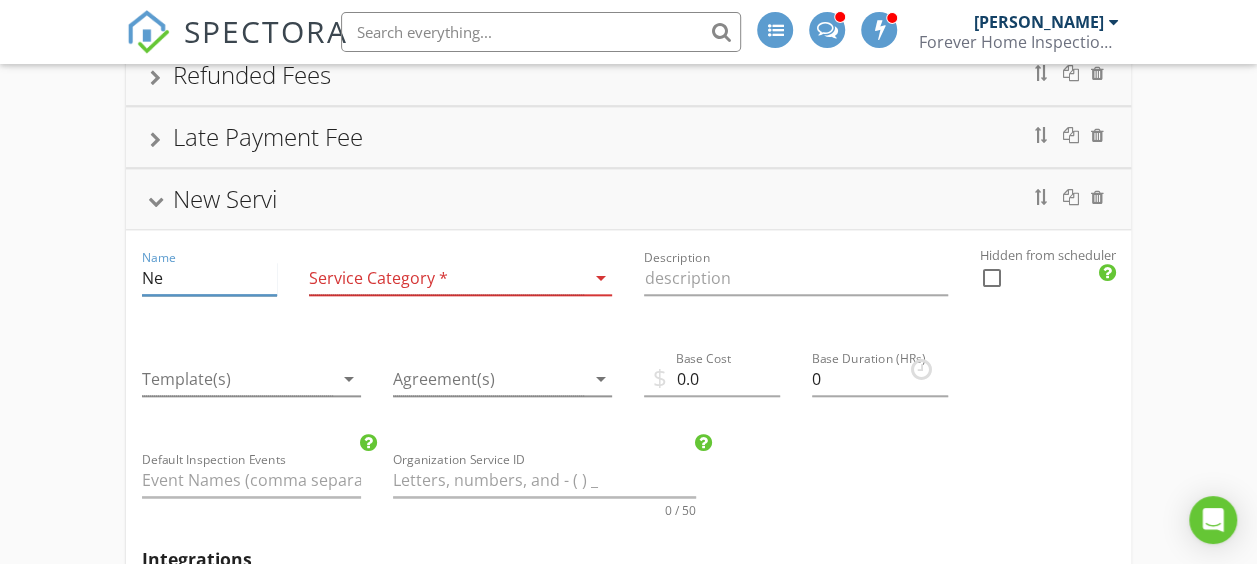 type on "N" 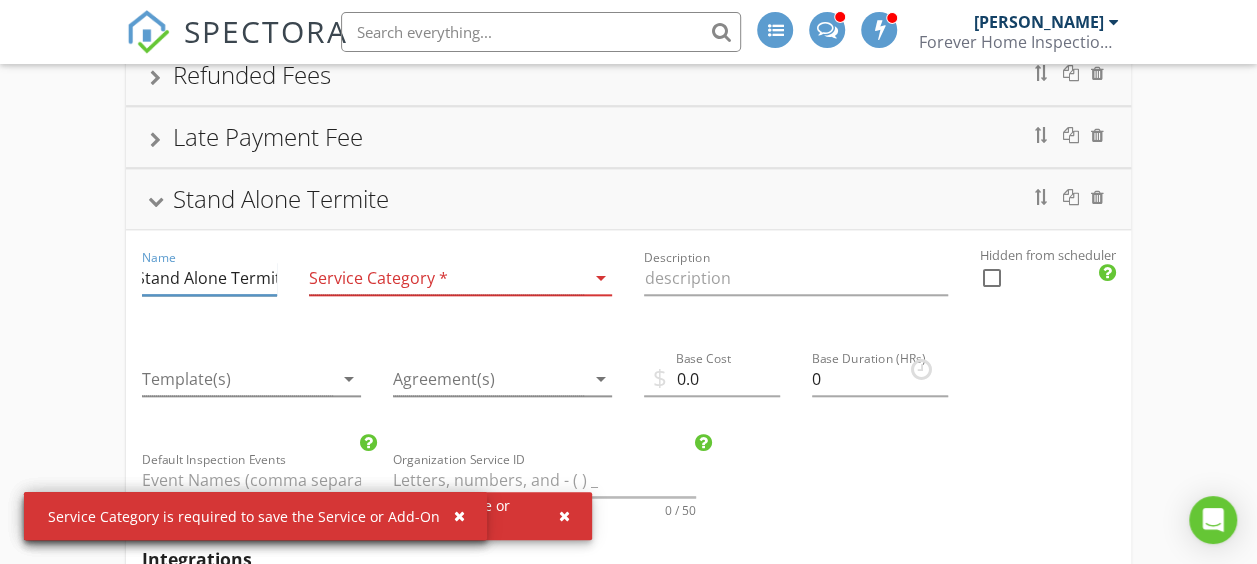 scroll, scrollTop: 0, scrollLeft: 16, axis: horizontal 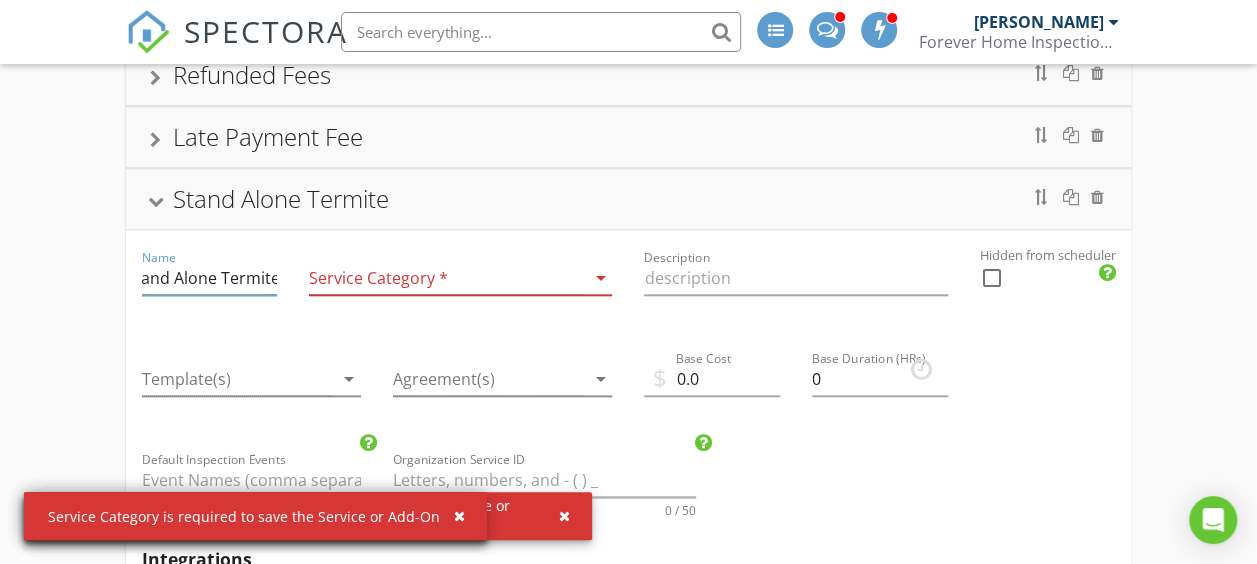click at bounding box center (446, 278) 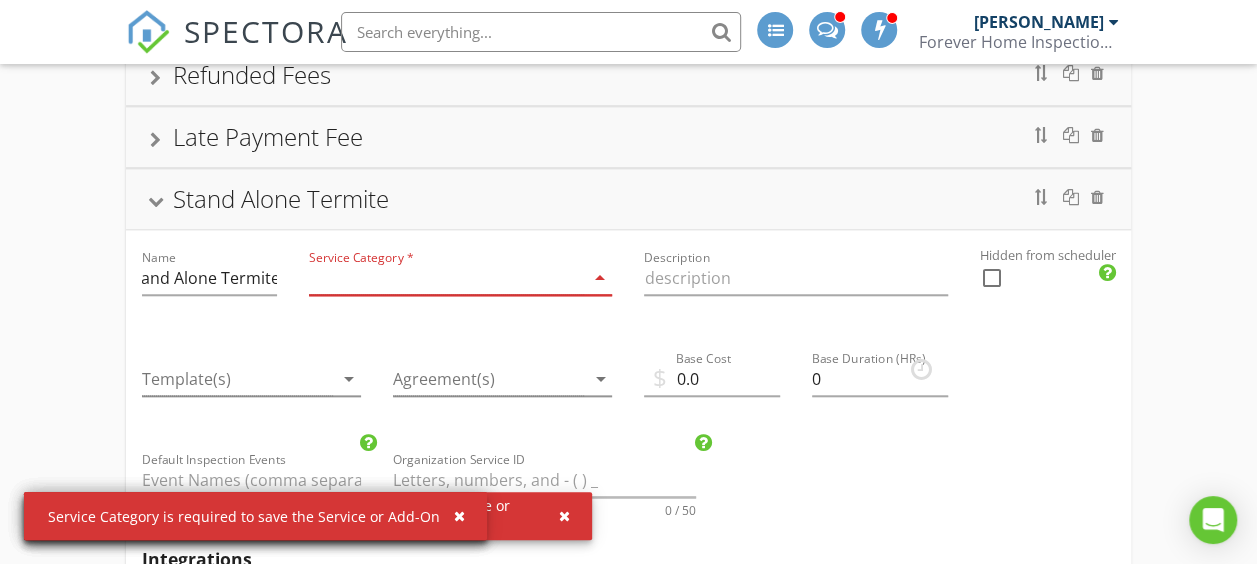 scroll, scrollTop: 0, scrollLeft: 0, axis: both 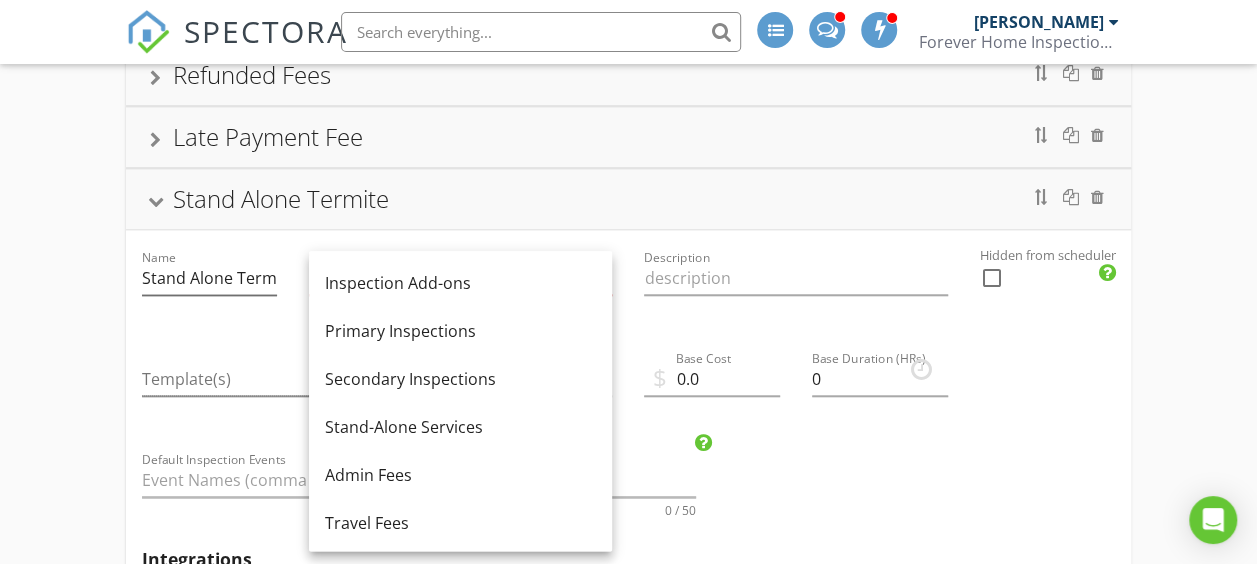 click on "Name Stand Alone Termite" at bounding box center [210, 280] 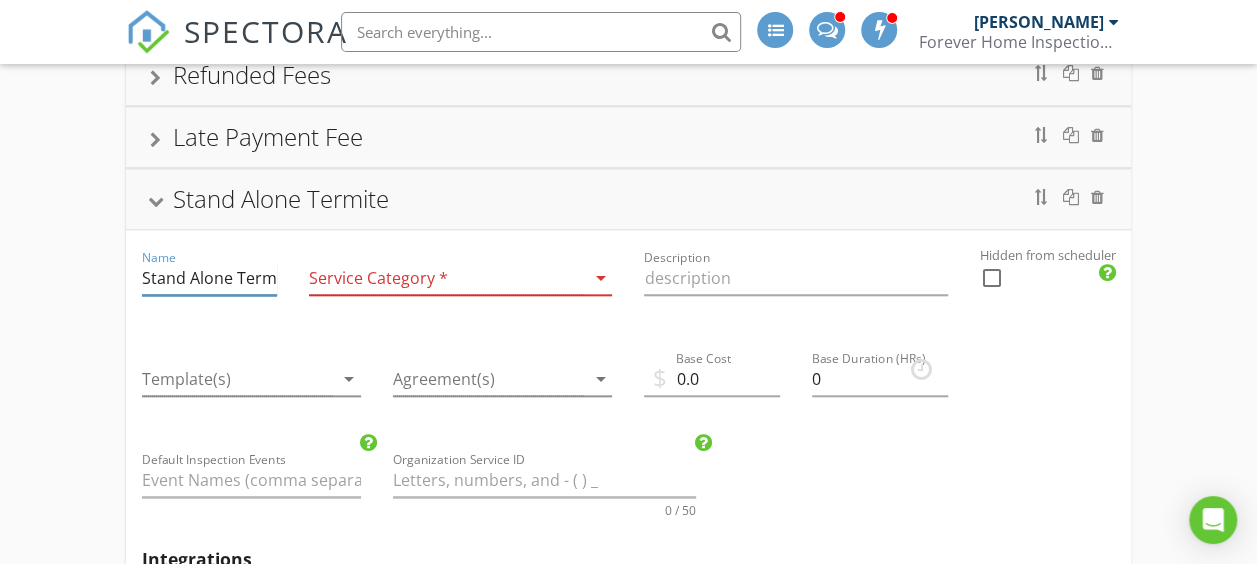 click on "Stand Alone Termite" at bounding box center (210, 278) 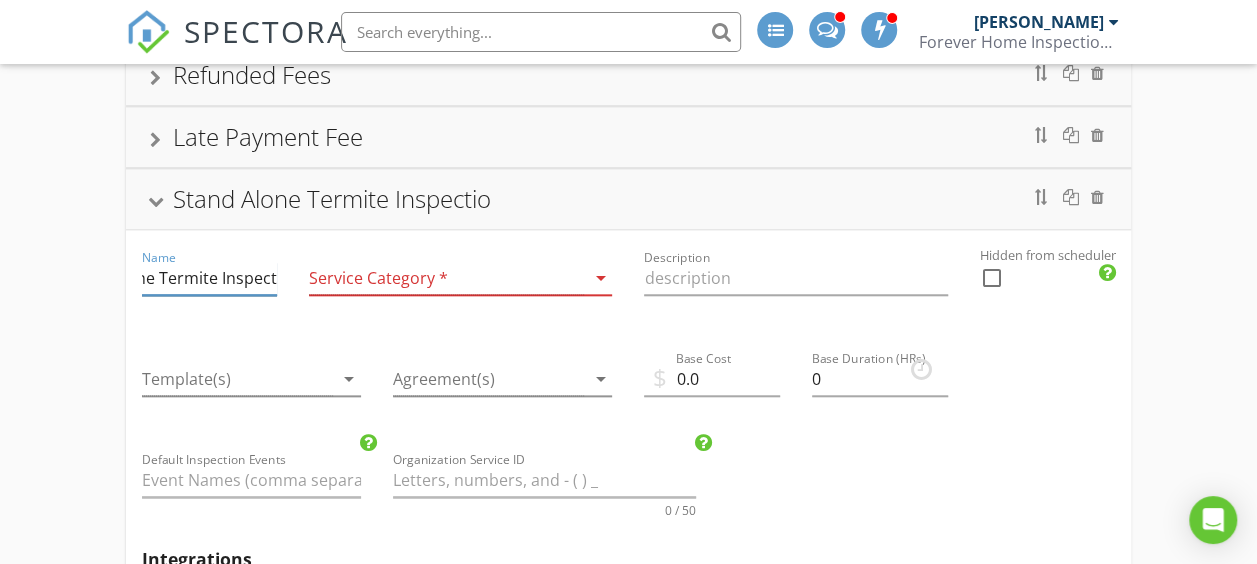 scroll, scrollTop: 0, scrollLeft: 97, axis: horizontal 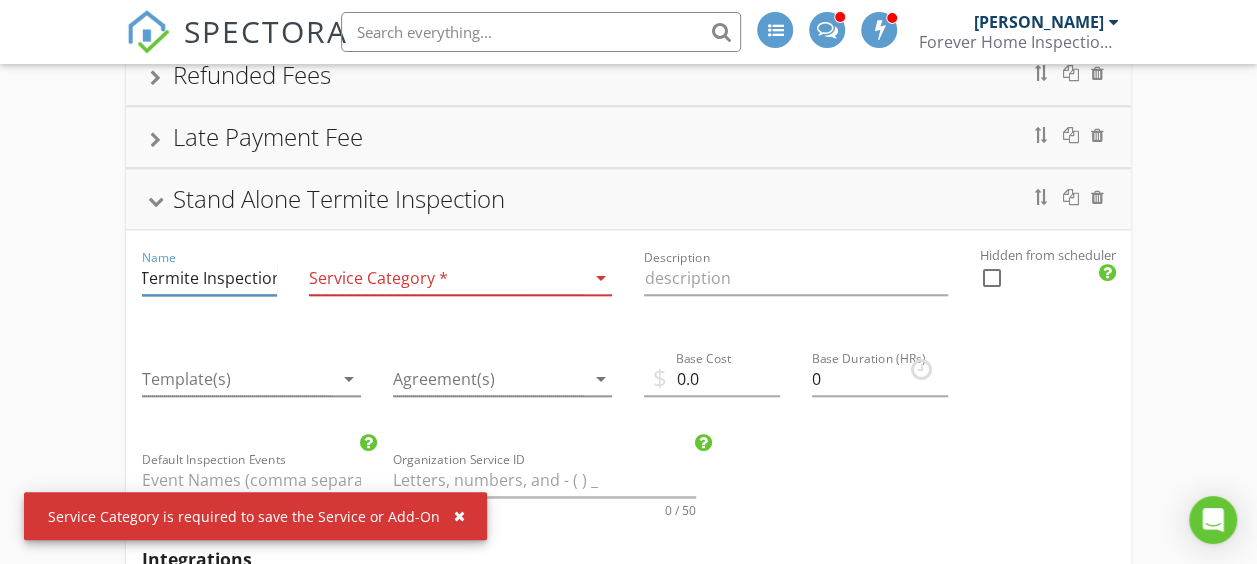 type on "Stand Alone Termite Inspection" 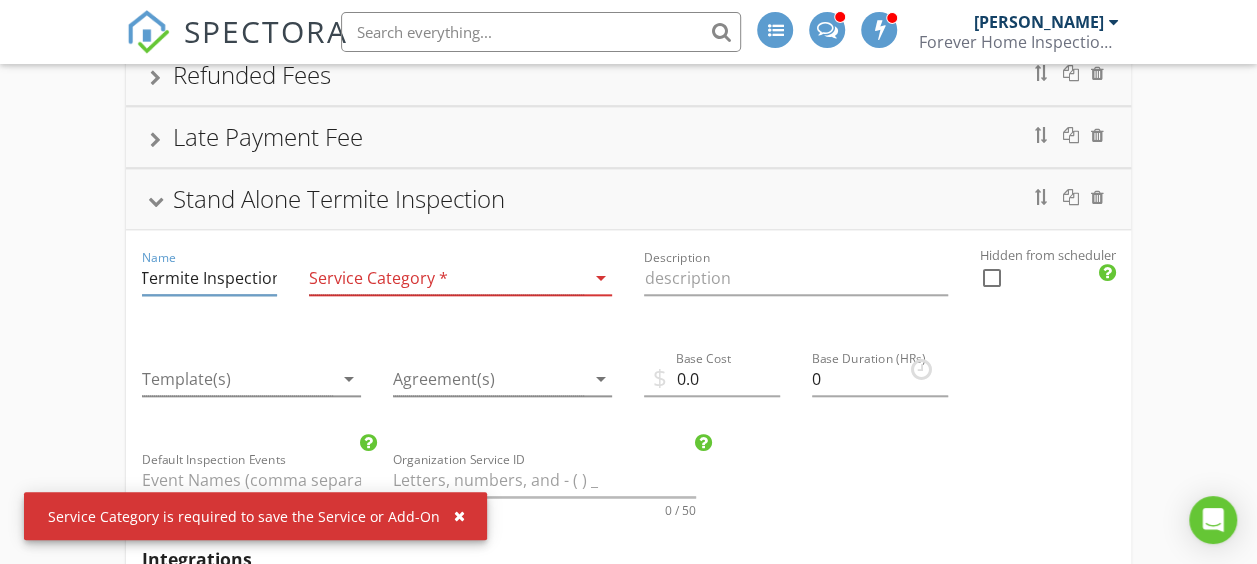 click at bounding box center [446, 278] 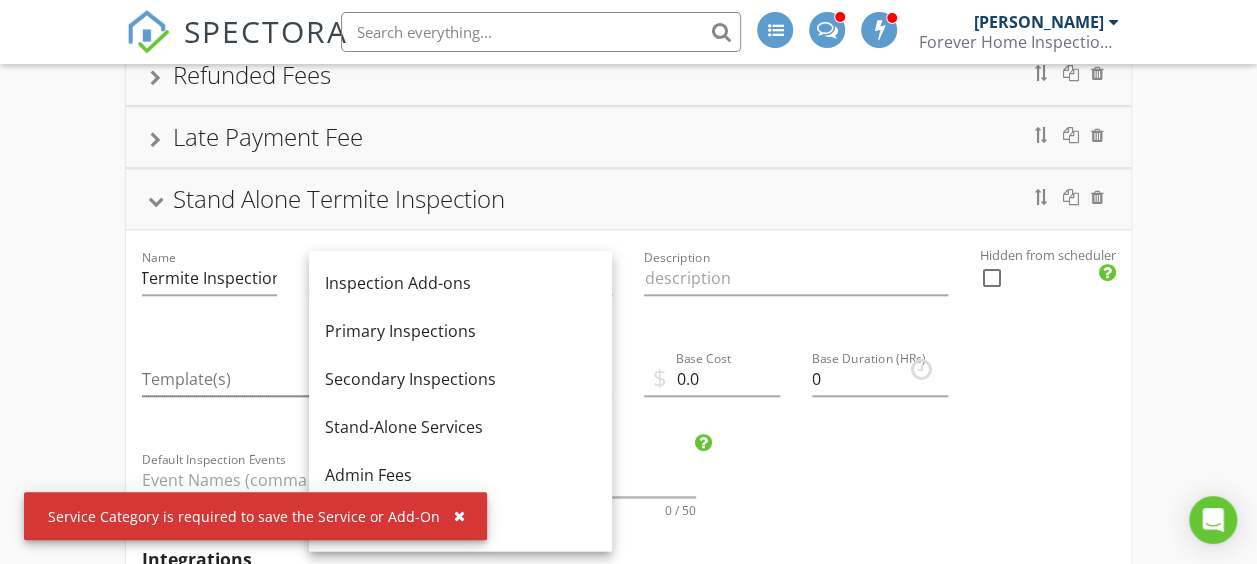 scroll, scrollTop: 0, scrollLeft: 0, axis: both 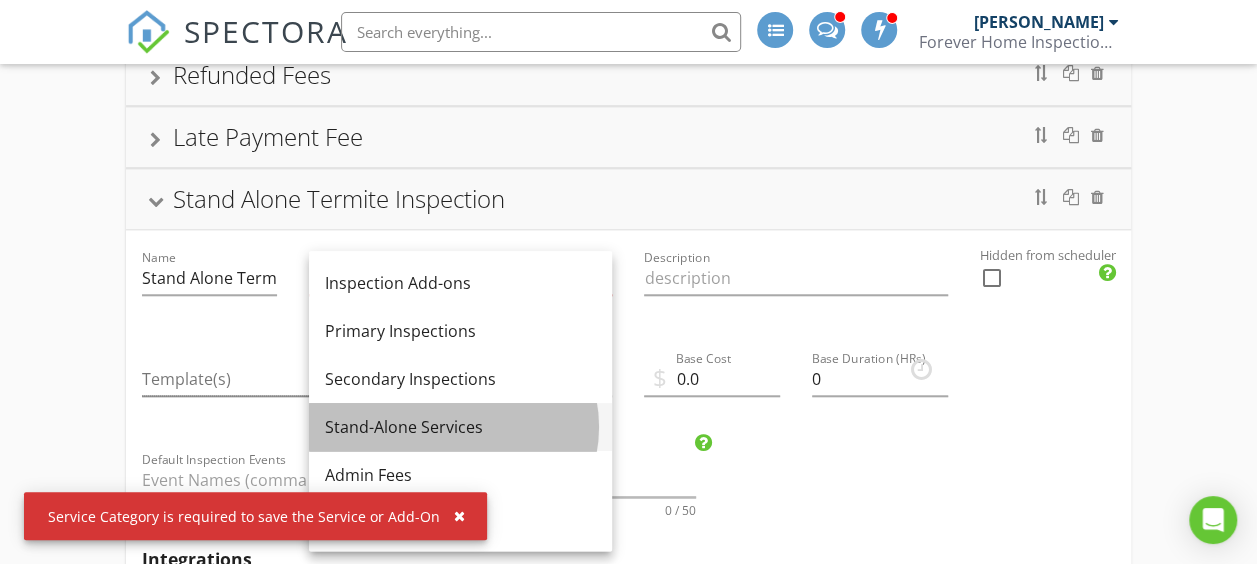 click on "Stand-Alone Services" at bounding box center (460, 427) 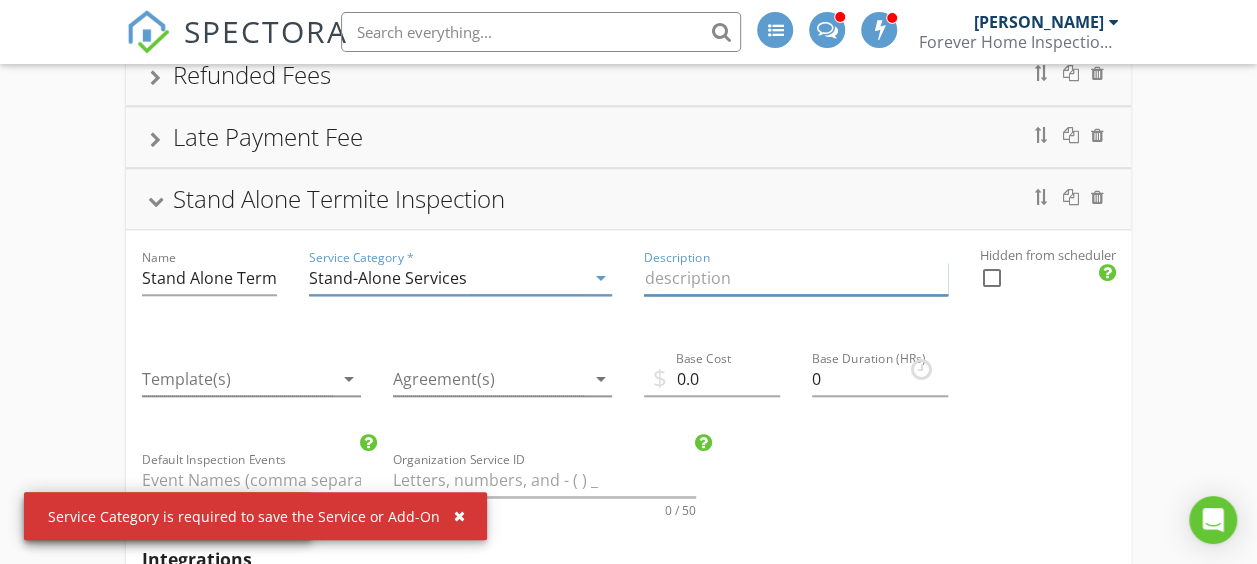 click at bounding box center (795, 278) 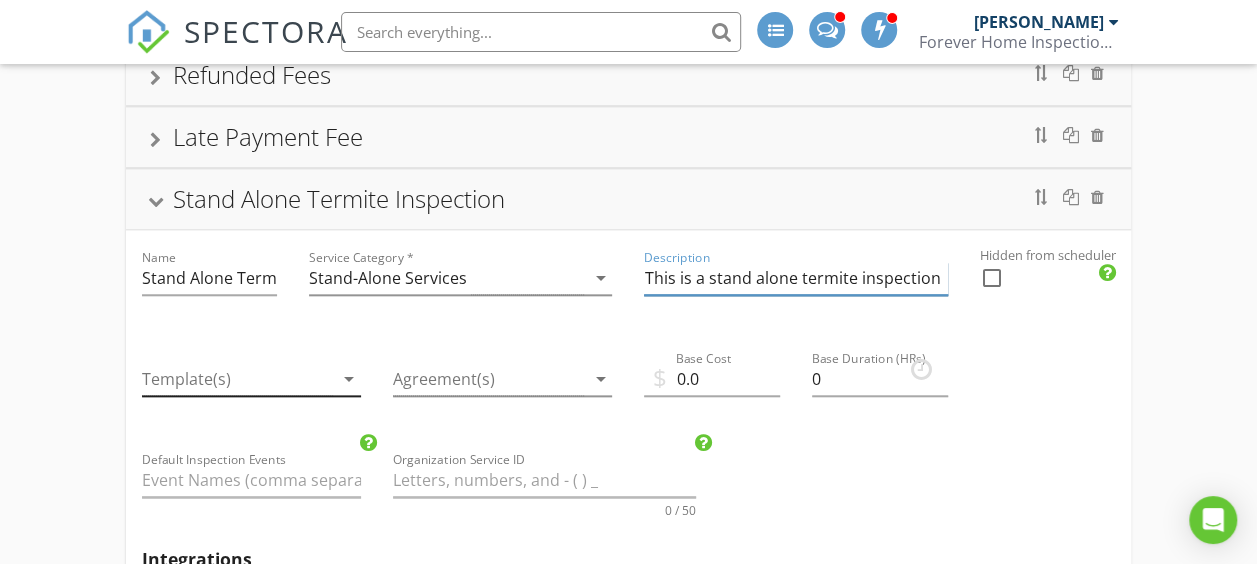 type on "This is a stand alone termite inspection" 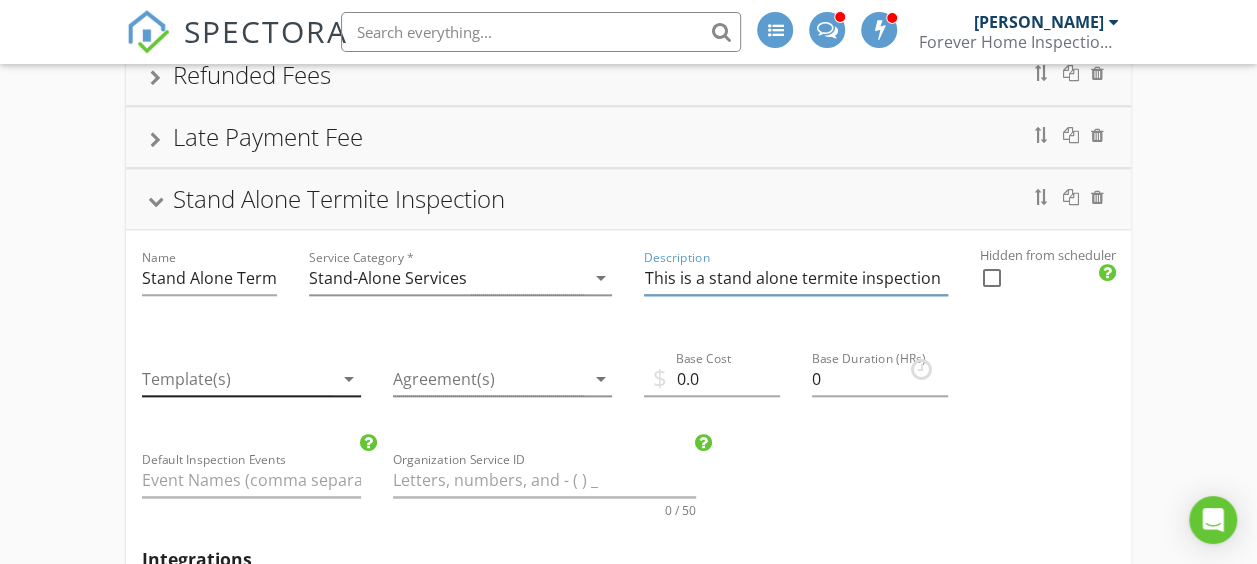 click at bounding box center [237, 379] 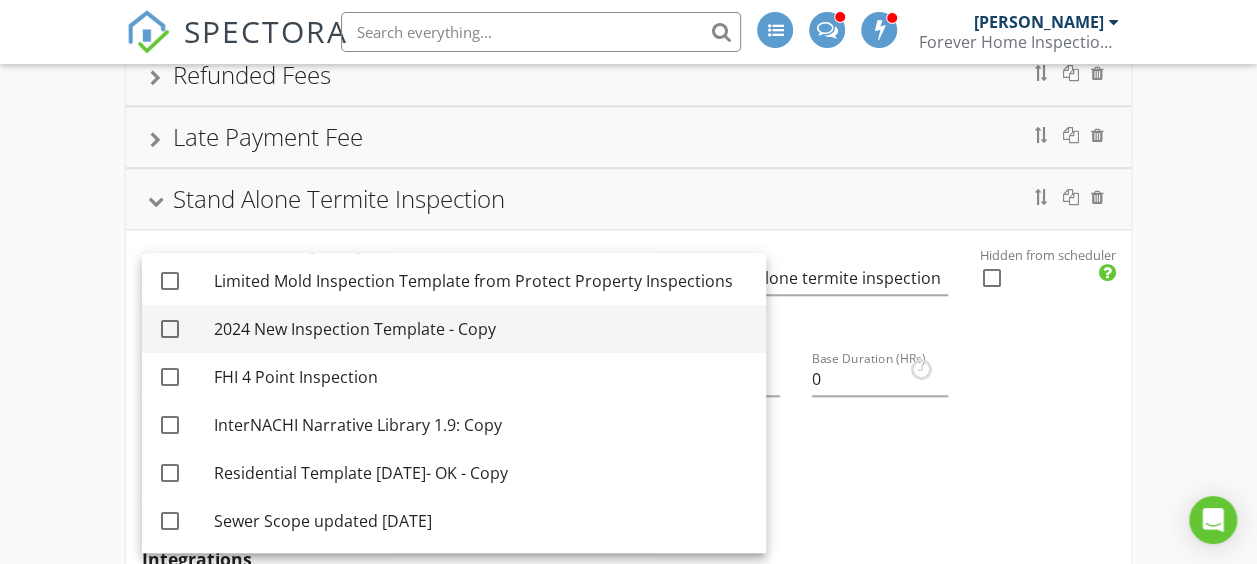 scroll, scrollTop: 0, scrollLeft: 0, axis: both 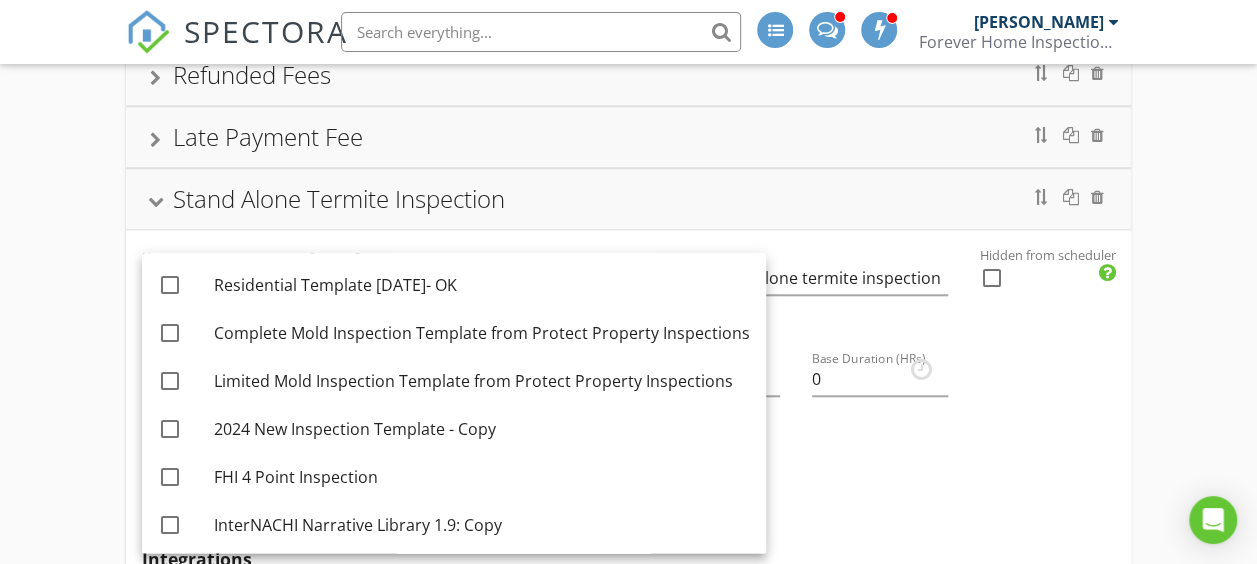click on "Service Category * Stand-Alone Services arrow_drop_down" at bounding box center (460, 280) 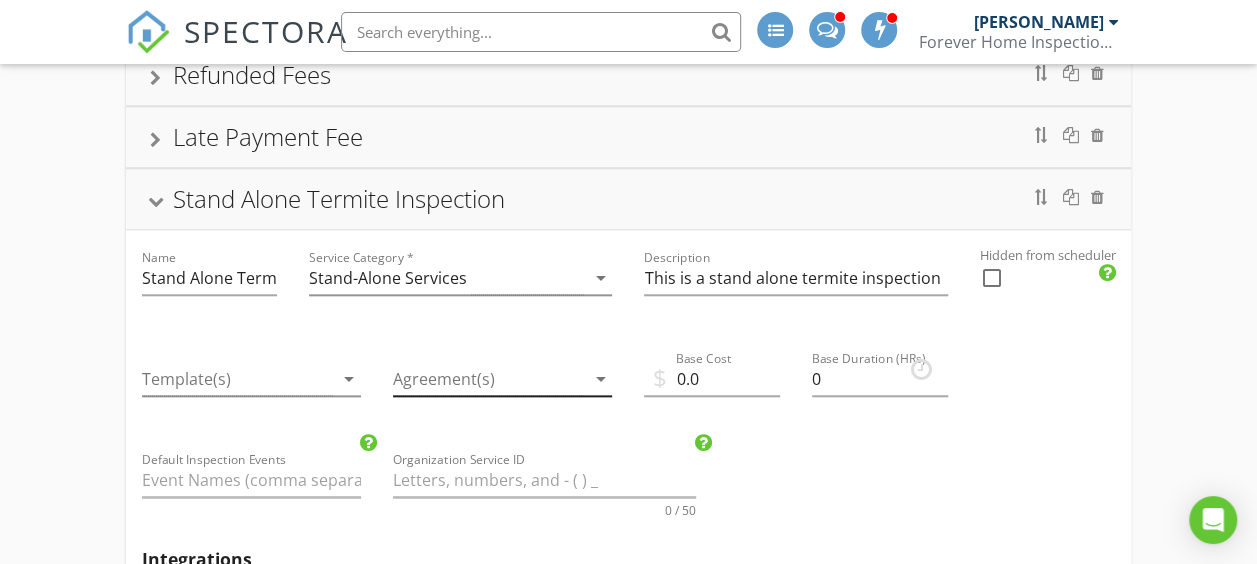 click at bounding box center [488, 379] 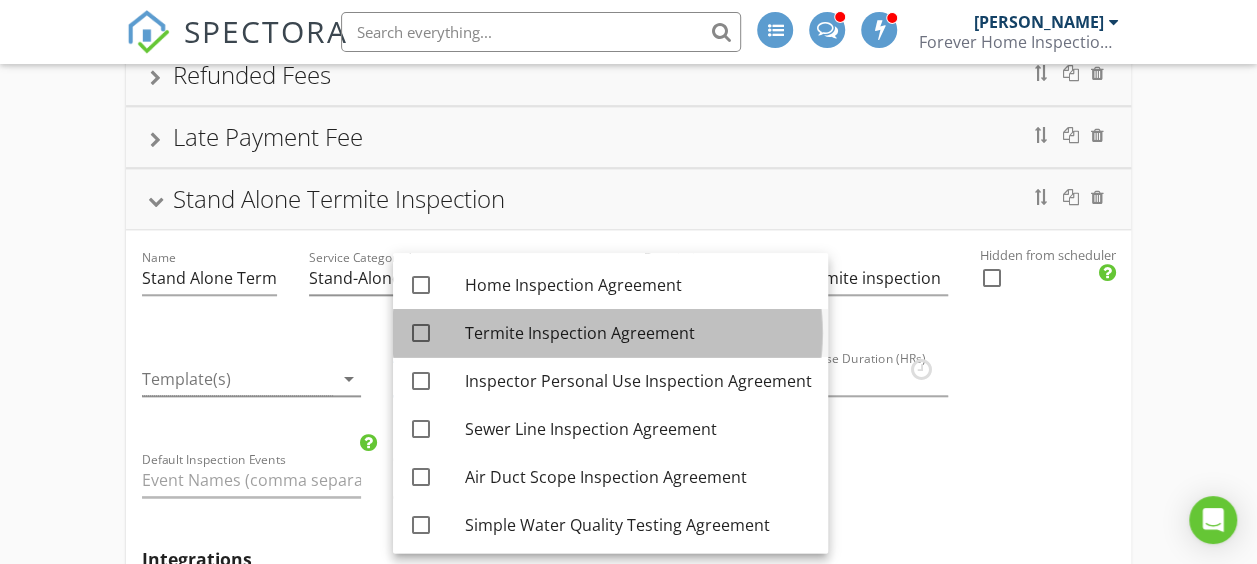 click on "Termite Inspection Agreement" at bounding box center (638, 333) 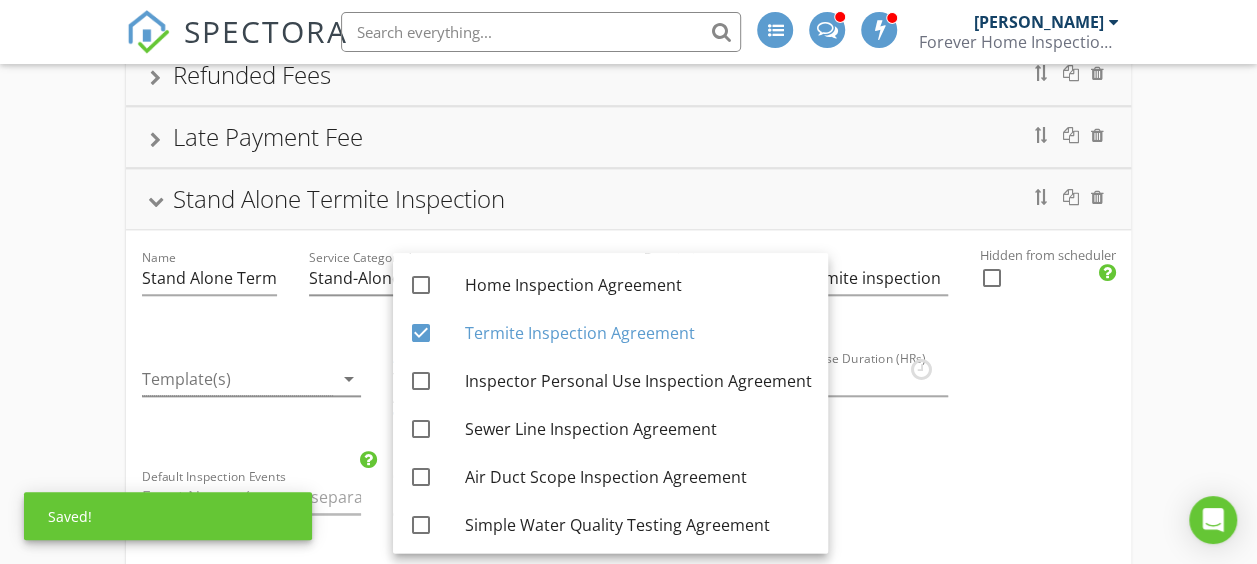 click on "Service Category * Stand-Alone Services arrow_drop_down" at bounding box center (460, 280) 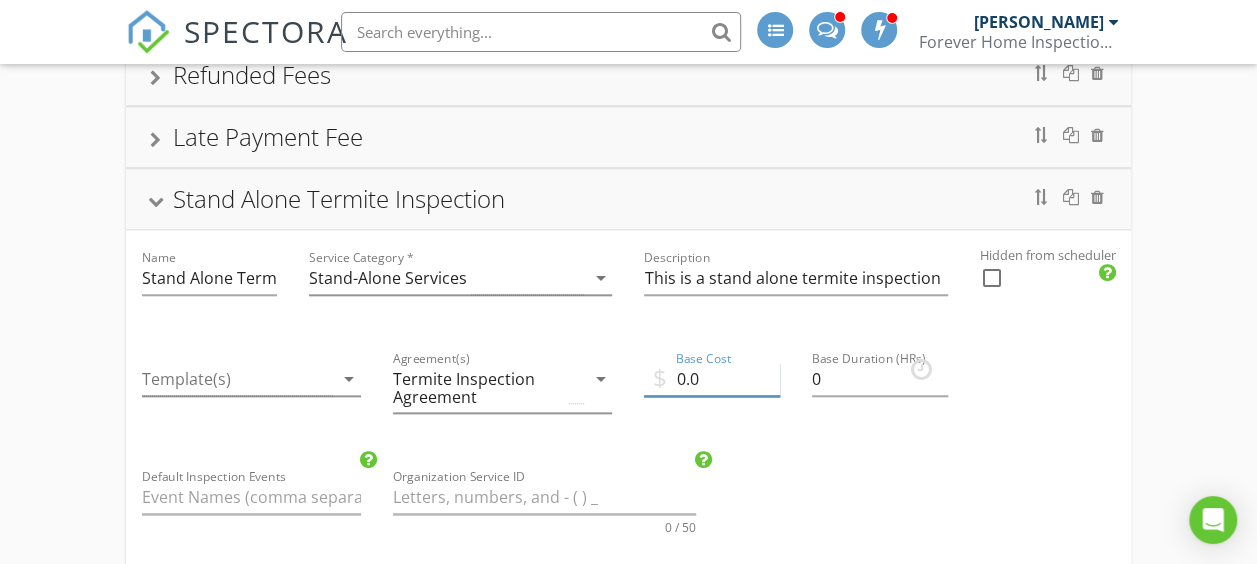 click on "0.0" at bounding box center [712, 379] 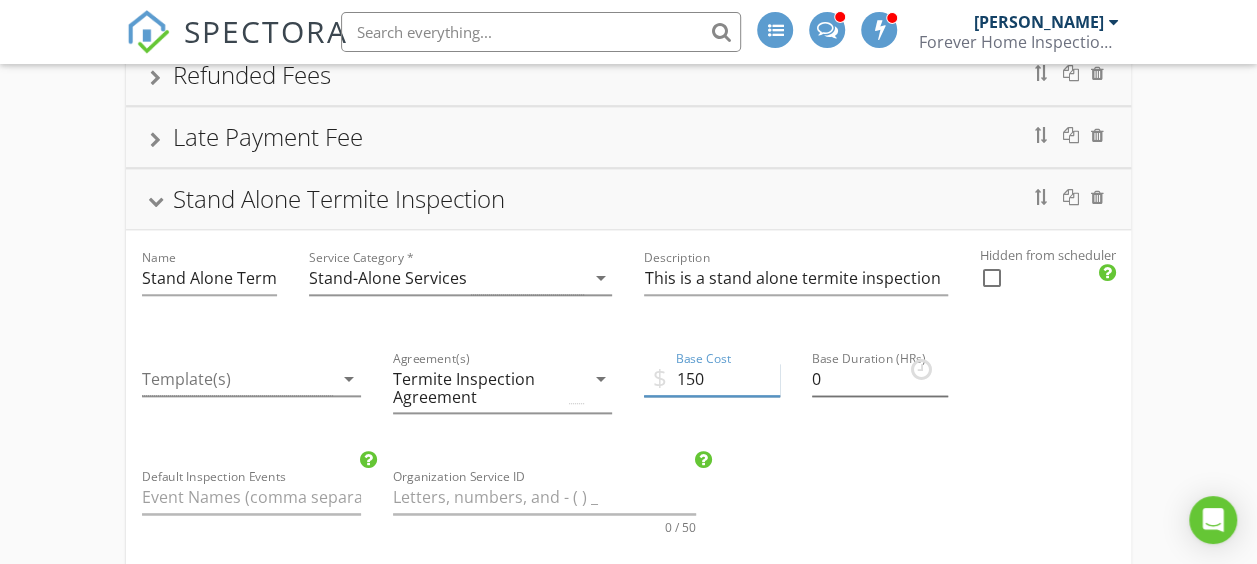 type on "150" 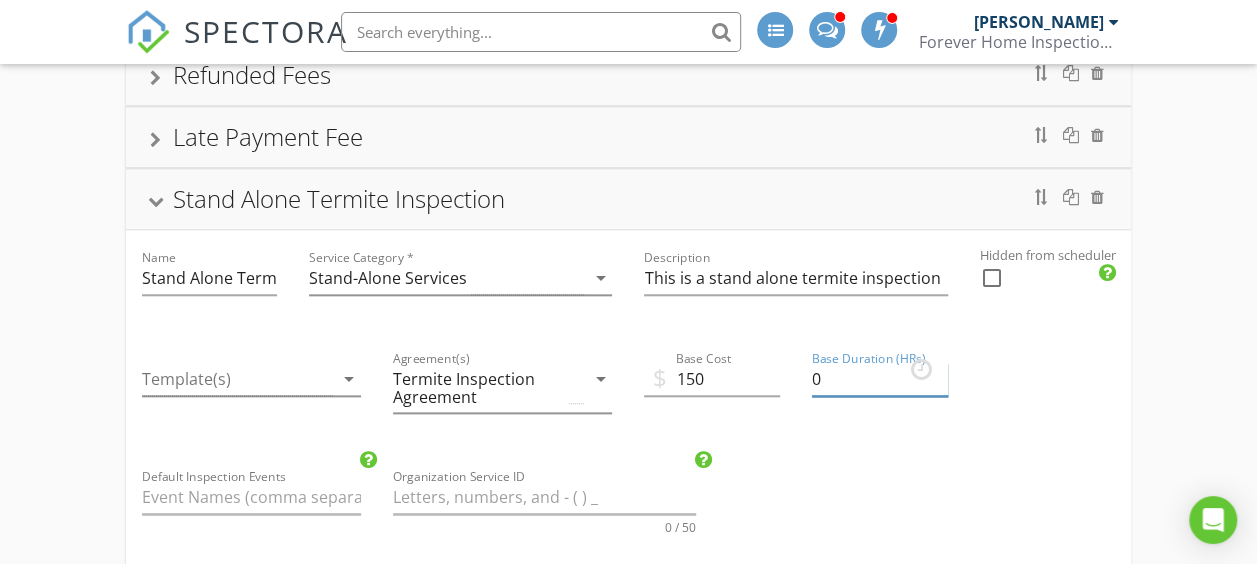click on "0" at bounding box center (880, 379) 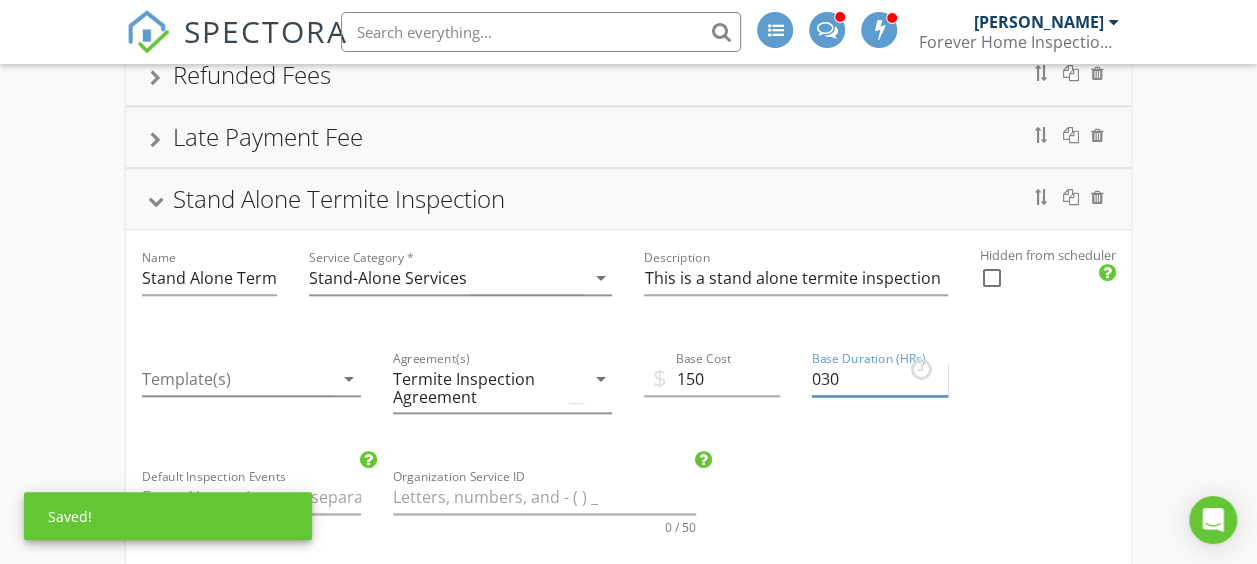 click on "030" at bounding box center (880, 379) 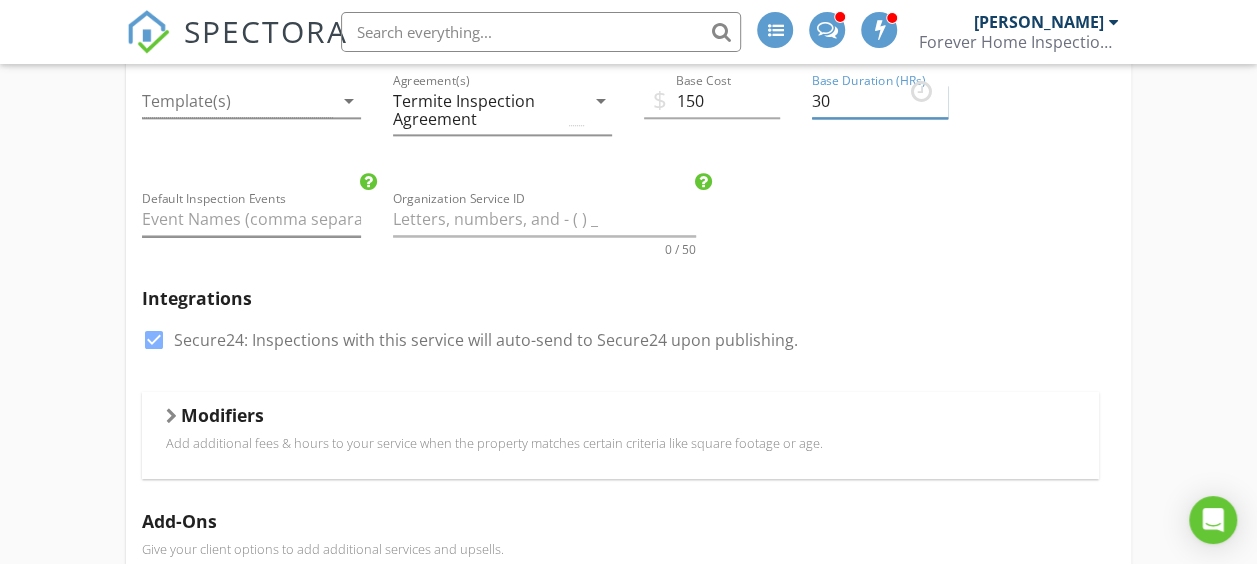 scroll, scrollTop: 1284, scrollLeft: 0, axis: vertical 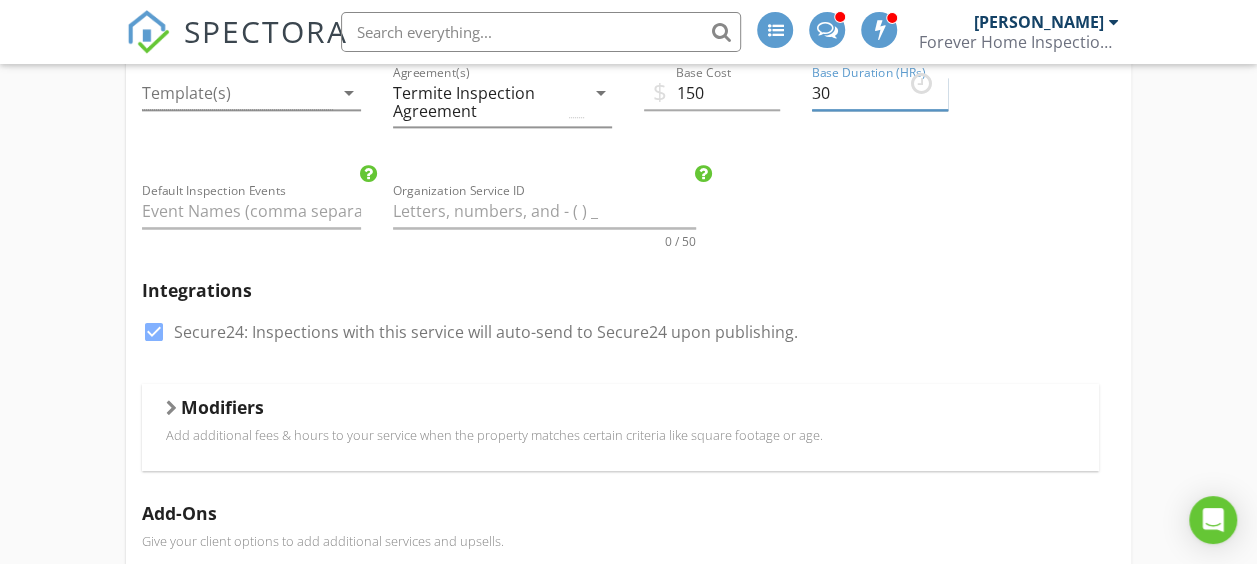 type on "30" 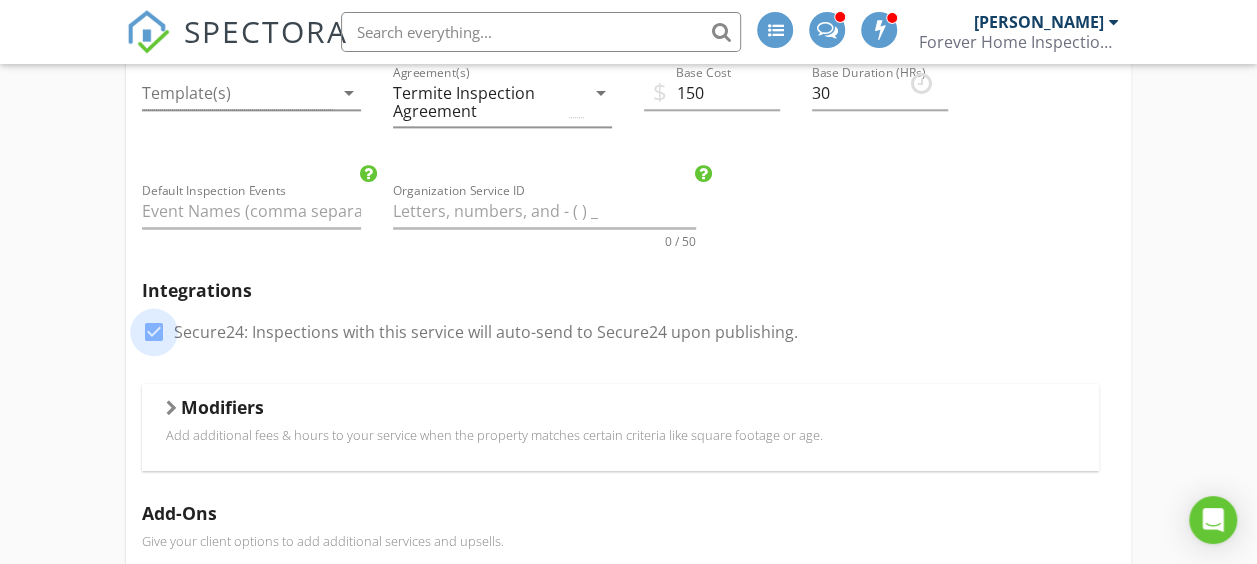click at bounding box center [154, 332] 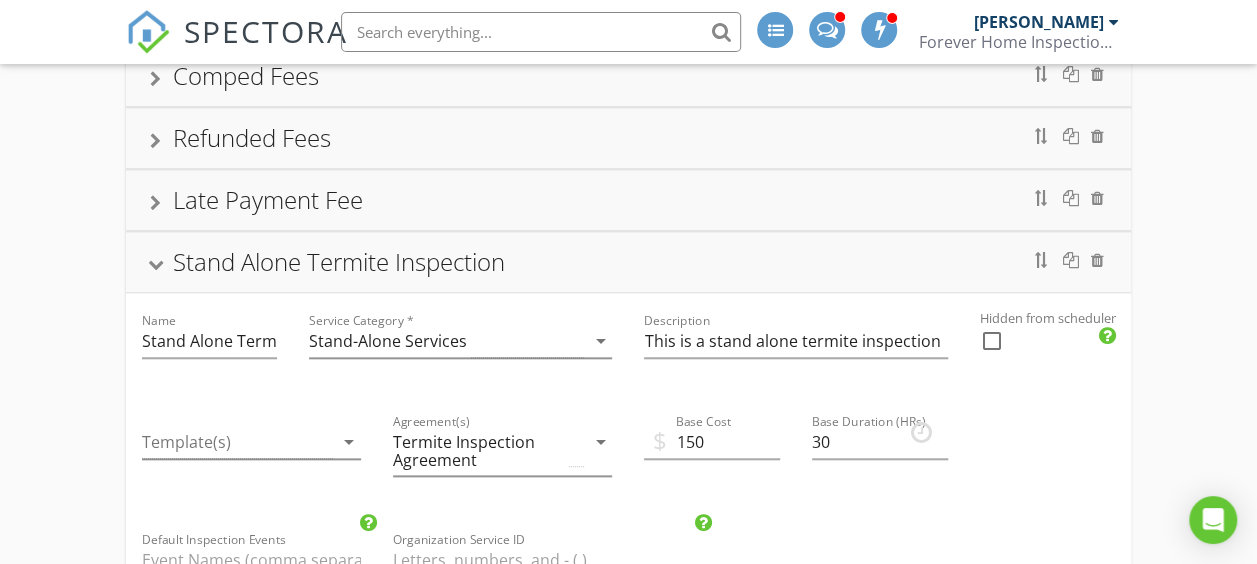 scroll, scrollTop: 936, scrollLeft: 0, axis: vertical 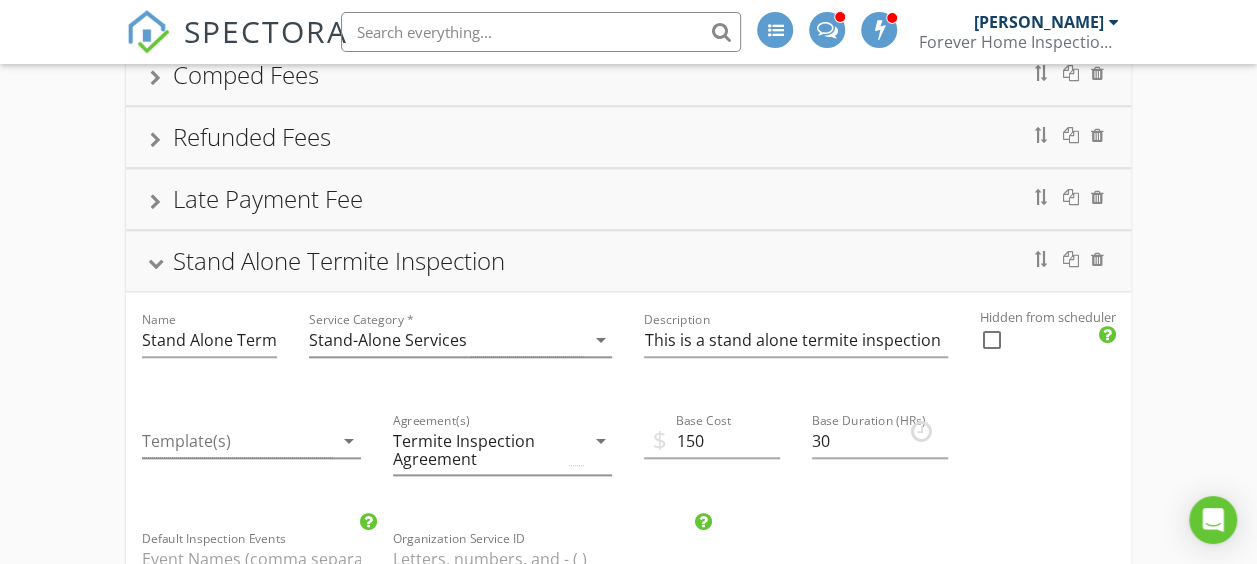 click on "< 2400 sq ft | Full Home Inspection | $475         2,401 - 3,500 sq ft | Full Home Inspection | $575         3,501-4,500 sq ft | Full Home Inspection | $675          <4,501 sq ft | Full Home Inspection | Custom Quote         Return to Property Inspection | $225         < 2400 sq ft | 10-Month Homebuyer Warranty Inspection | $475         2,401 - 3,999 sq ft |10-Month Homebuyer Warranty Inspection | $575         4,000 - 4,999 sq ft | 10-Month Homebuyer Warranty Inspection | $675         > 5,000 sq ft | 10-Month Homebuyer Warranty Inspection | Custom Quote         Travel Fees         Weekend / Holiday Fee         Cancelation / Rescheduling Fee         Comped Fees         Refunded Fees         Late Payment Fee         Stand Alone Termite Inspection   Name Stand Alone Termite Inspection   Service Category * Stand-Alone Services arrow_drop_down   Description This is a stand alone termite inspection   Hidden from scheduler   check_box_outline_blank     Template(s) arrow_drop_down   Agreement(s)   $   150" at bounding box center (628, 327) 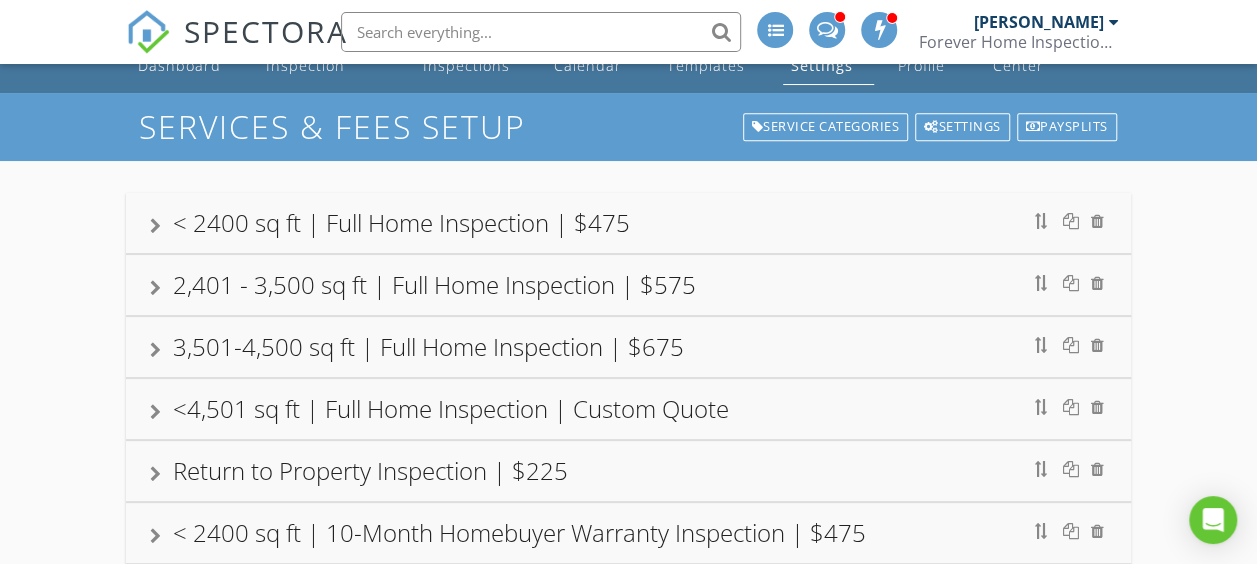 scroll, scrollTop: 0, scrollLeft: 0, axis: both 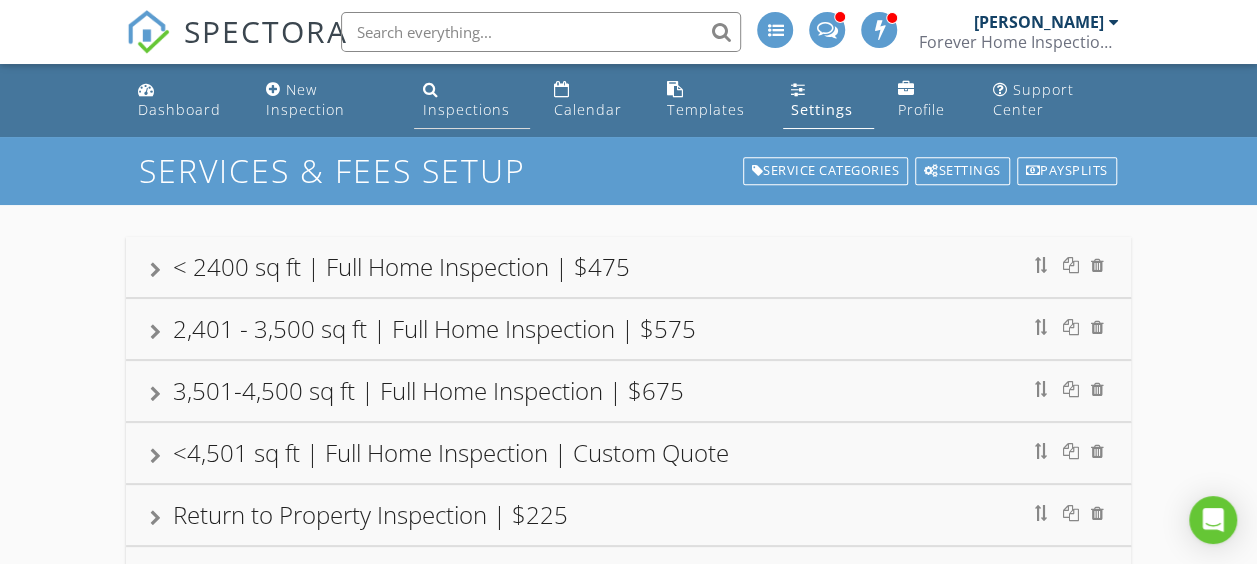 click on "Inspections" at bounding box center (471, 100) 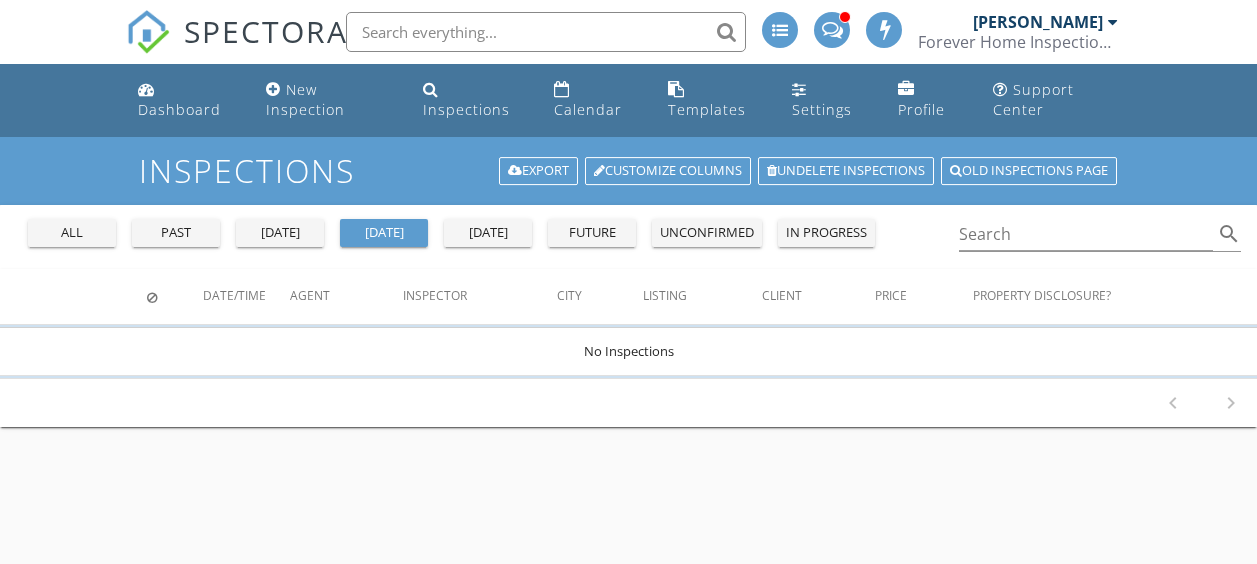 scroll, scrollTop: 0, scrollLeft: 0, axis: both 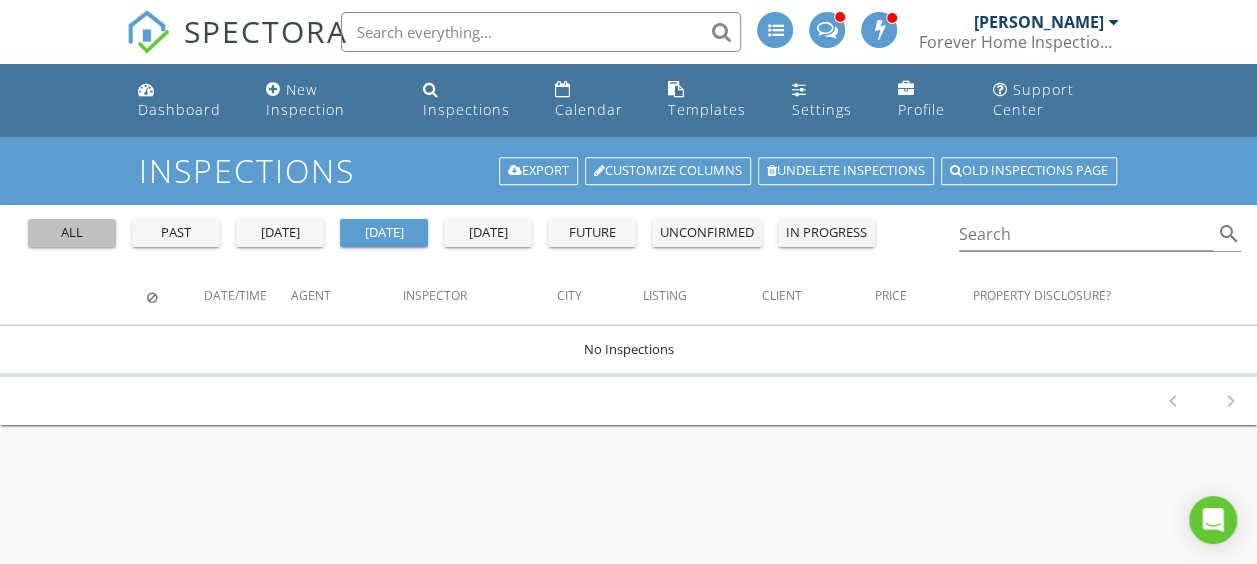 click on "all" at bounding box center (72, 233) 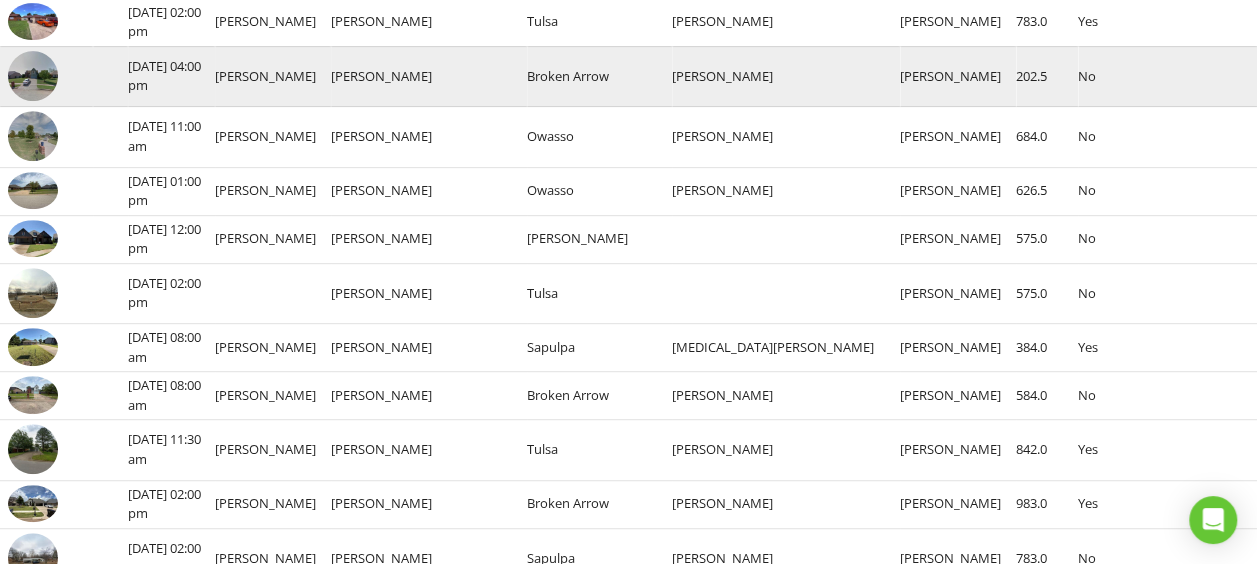 scroll, scrollTop: 385, scrollLeft: 0, axis: vertical 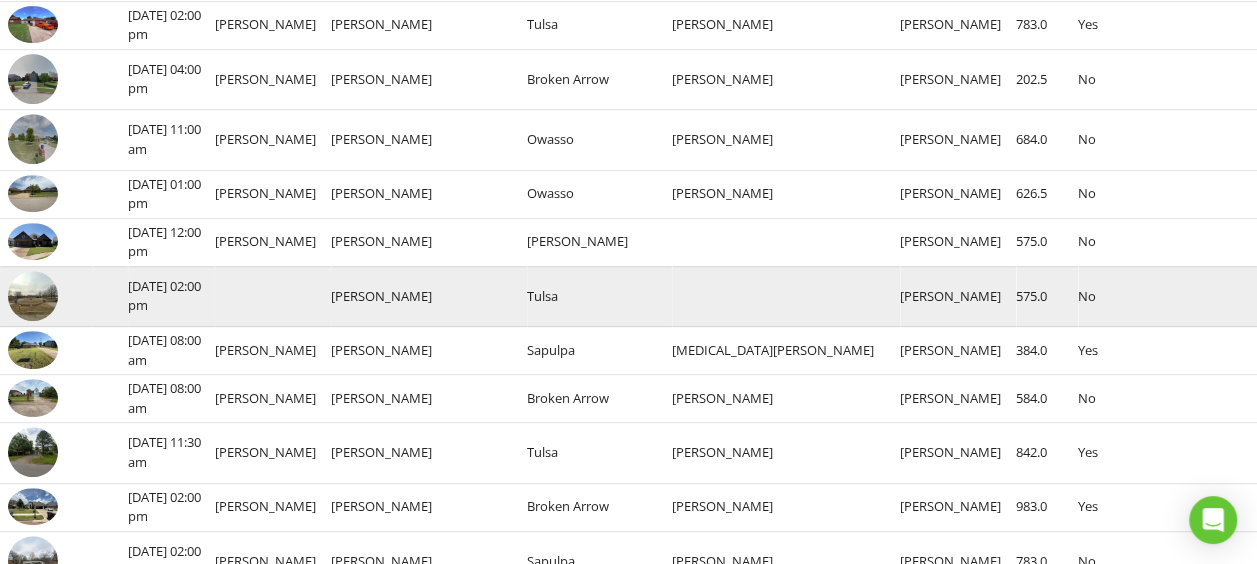 click at bounding box center [33, 296] 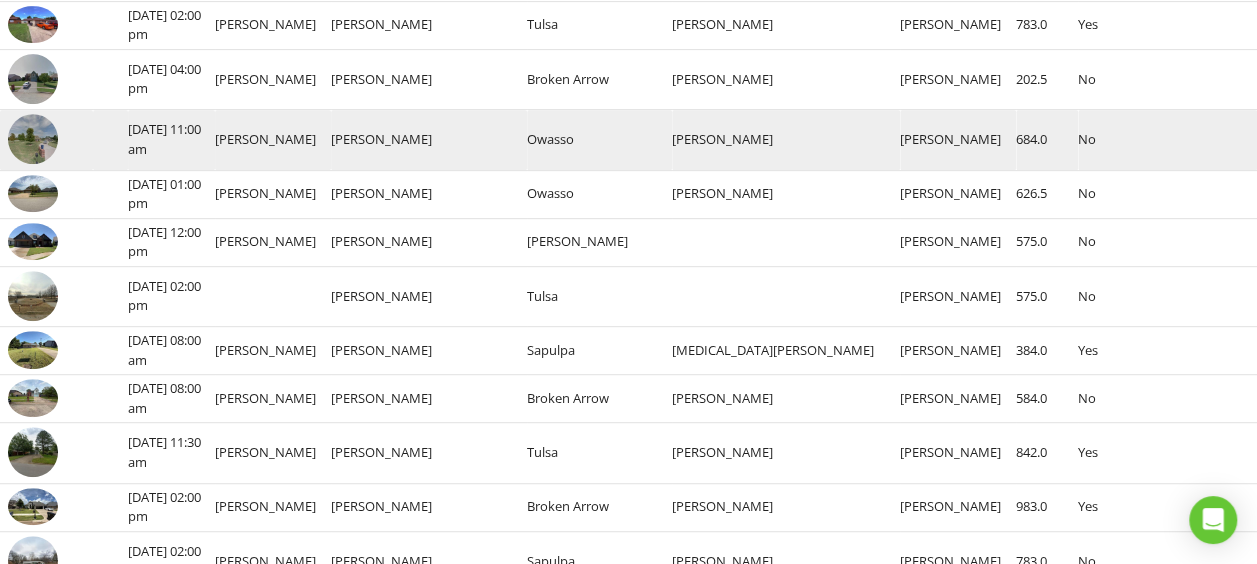 scroll, scrollTop: 0, scrollLeft: 0, axis: both 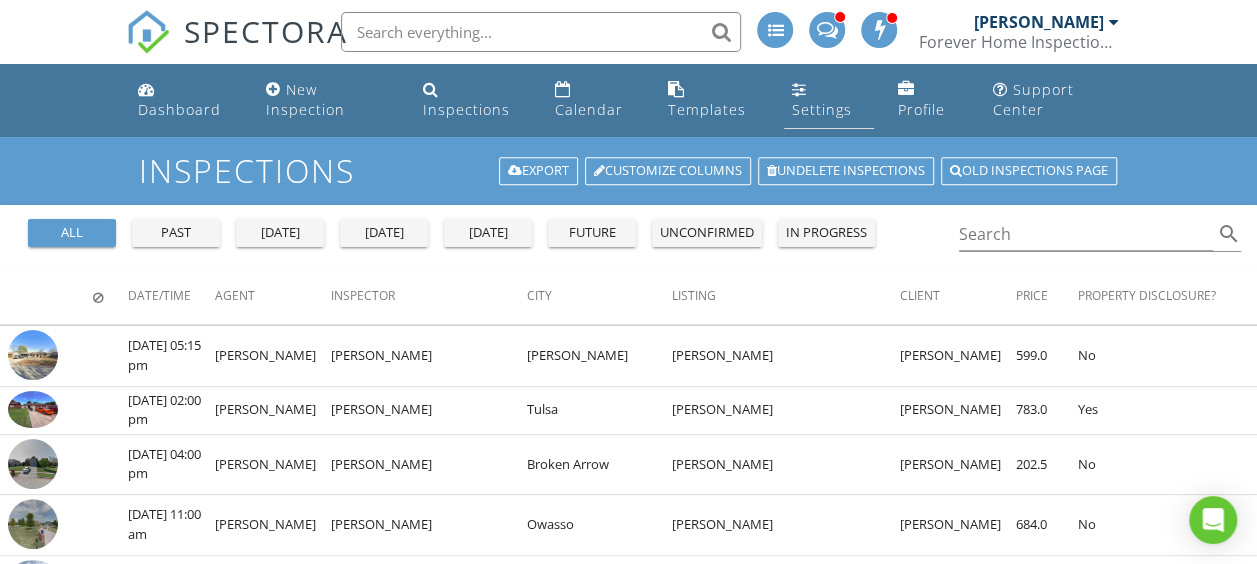 click on "Settings" at bounding box center [822, 109] 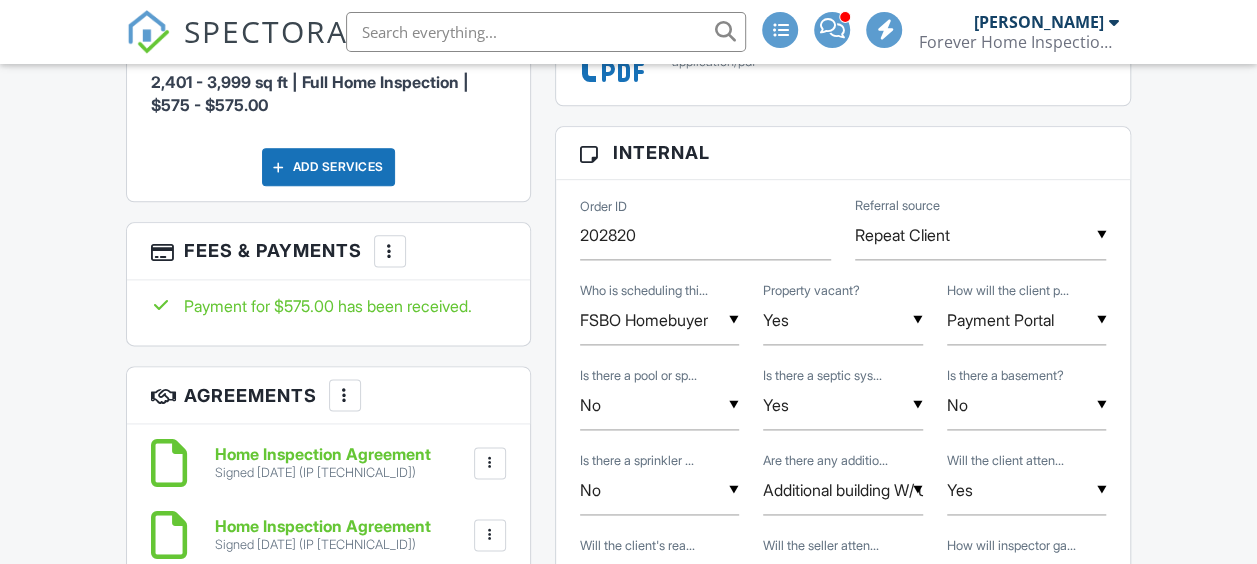 scroll, scrollTop: 1165, scrollLeft: 0, axis: vertical 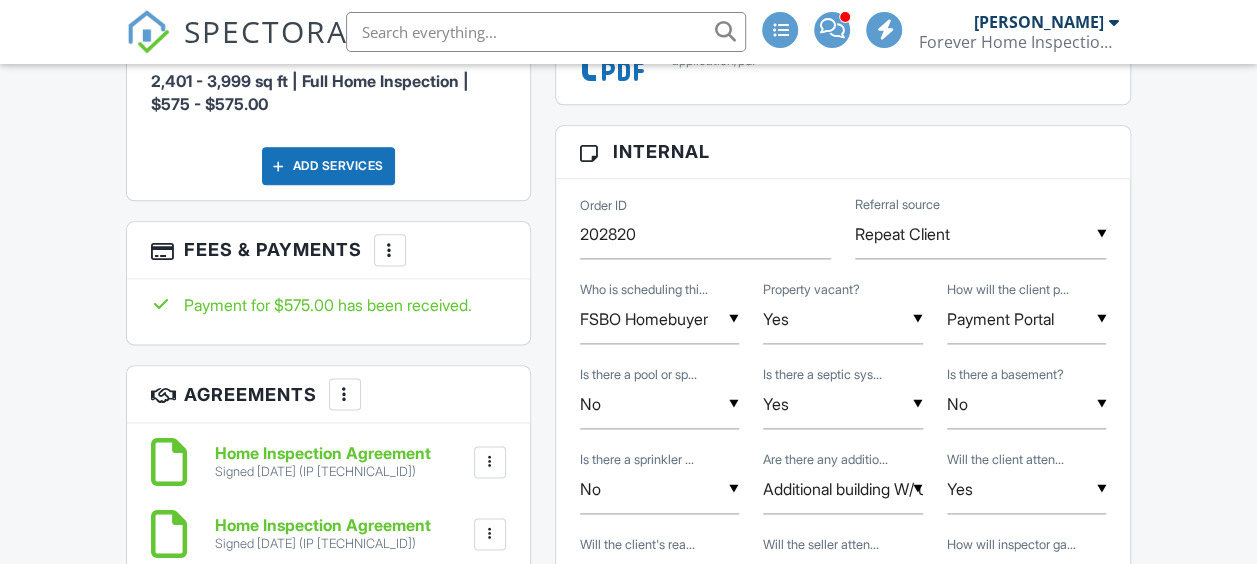 click on "Add Services" at bounding box center (328, 166) 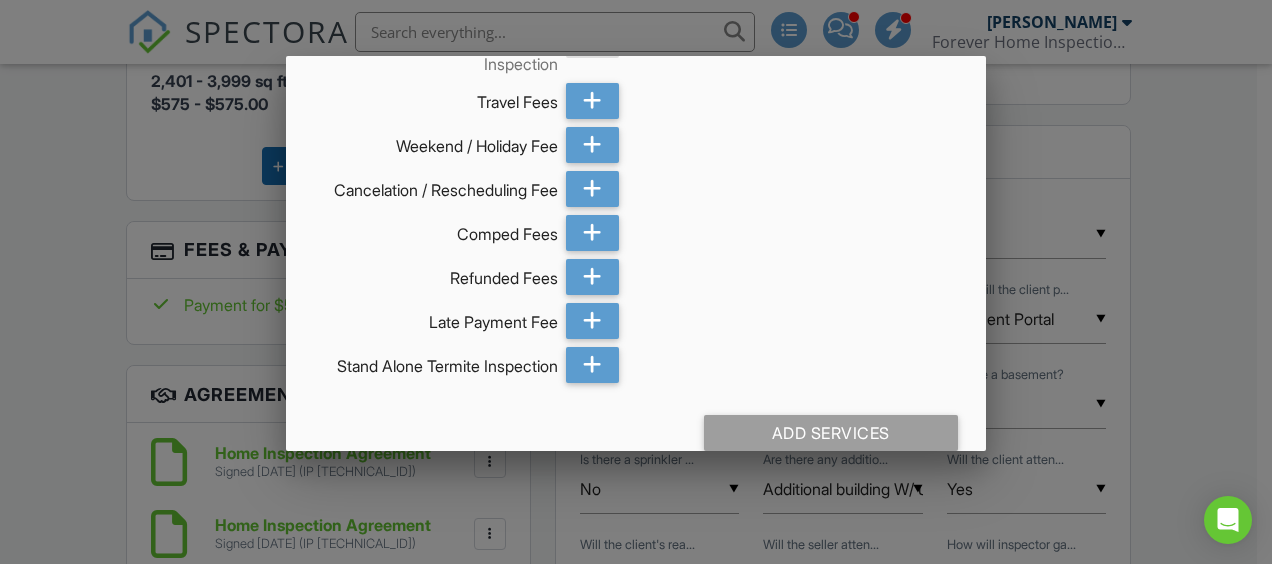 scroll, scrollTop: 3122, scrollLeft: 0, axis: vertical 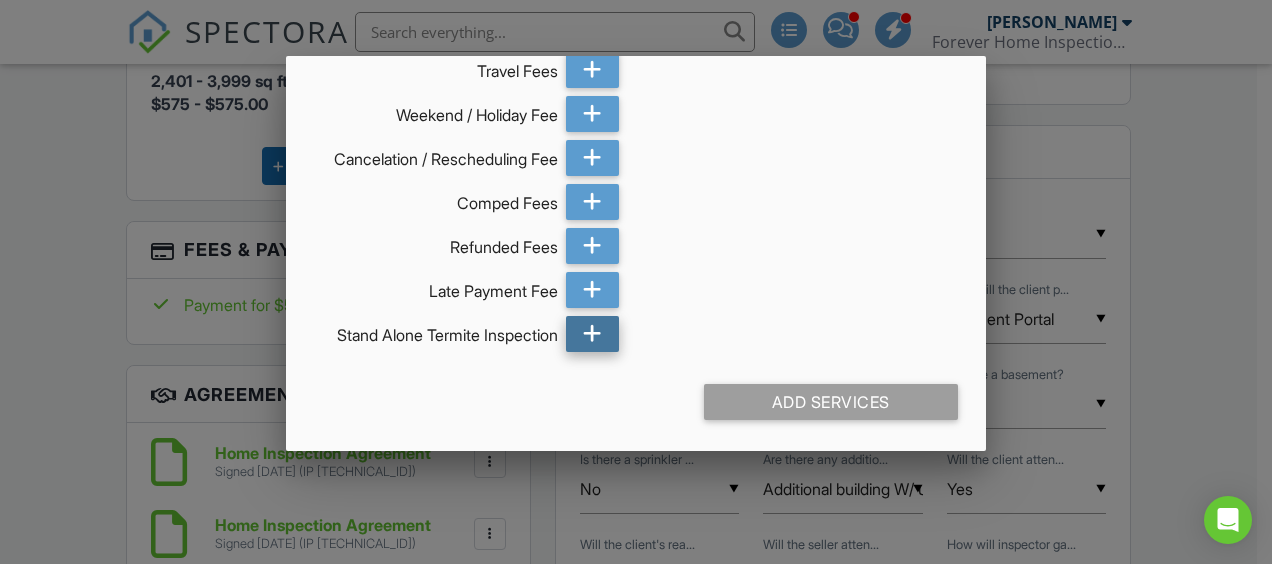 click at bounding box center (592, 334) 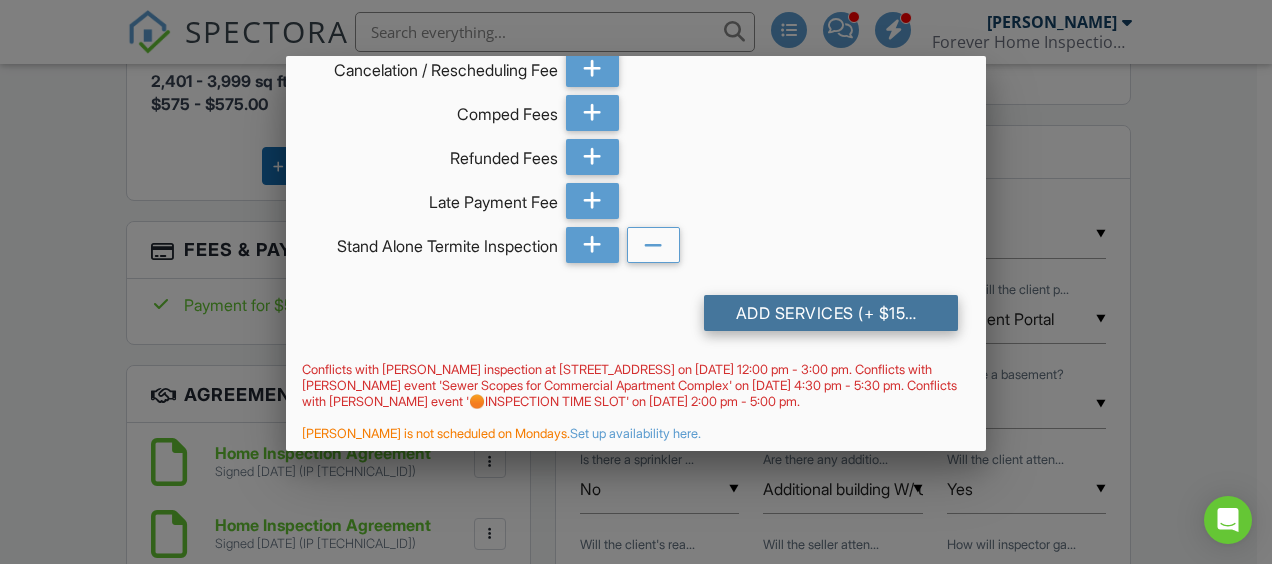 click on "Add Services
(+ $150.0)" at bounding box center [831, 313] 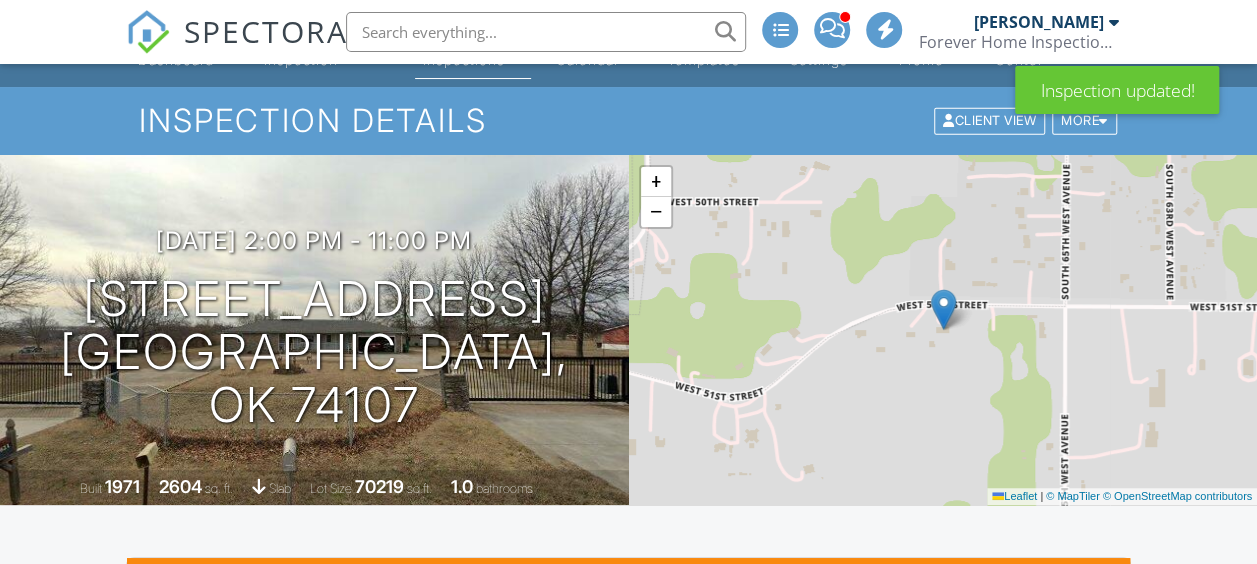 scroll, scrollTop: 46, scrollLeft: 0, axis: vertical 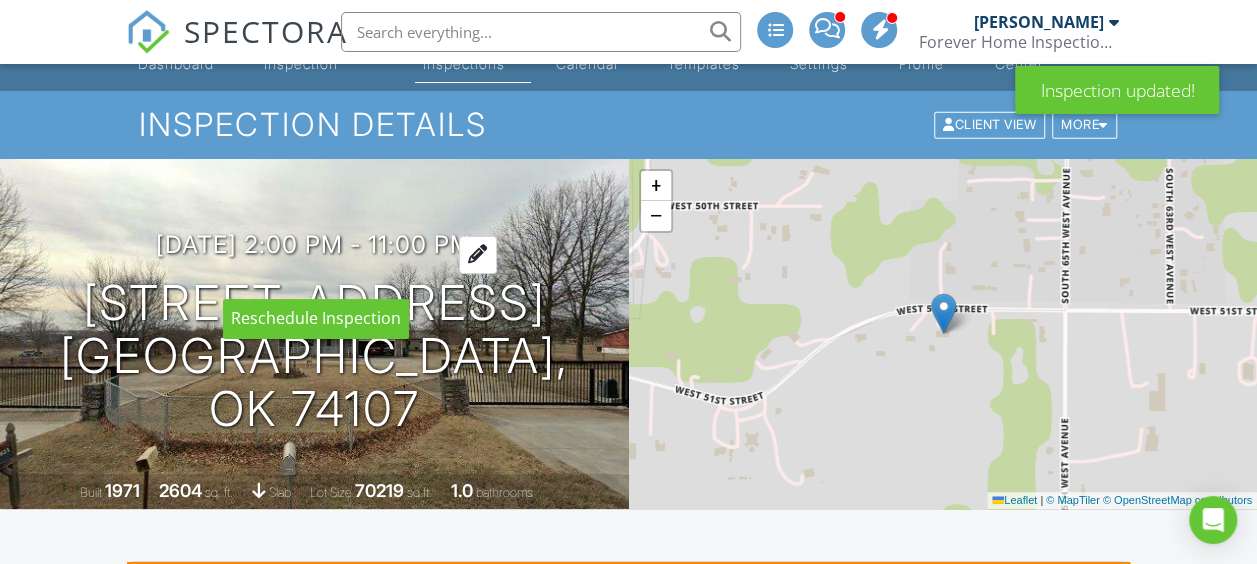 click at bounding box center (478, 254) 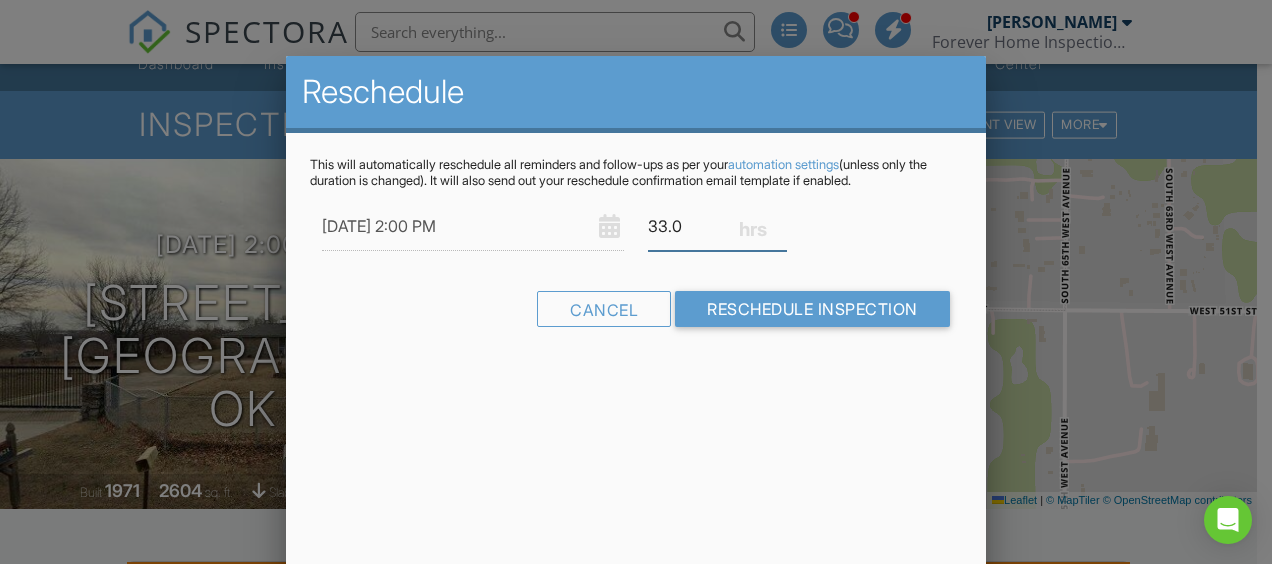 click on "33.0" at bounding box center (717, 226) 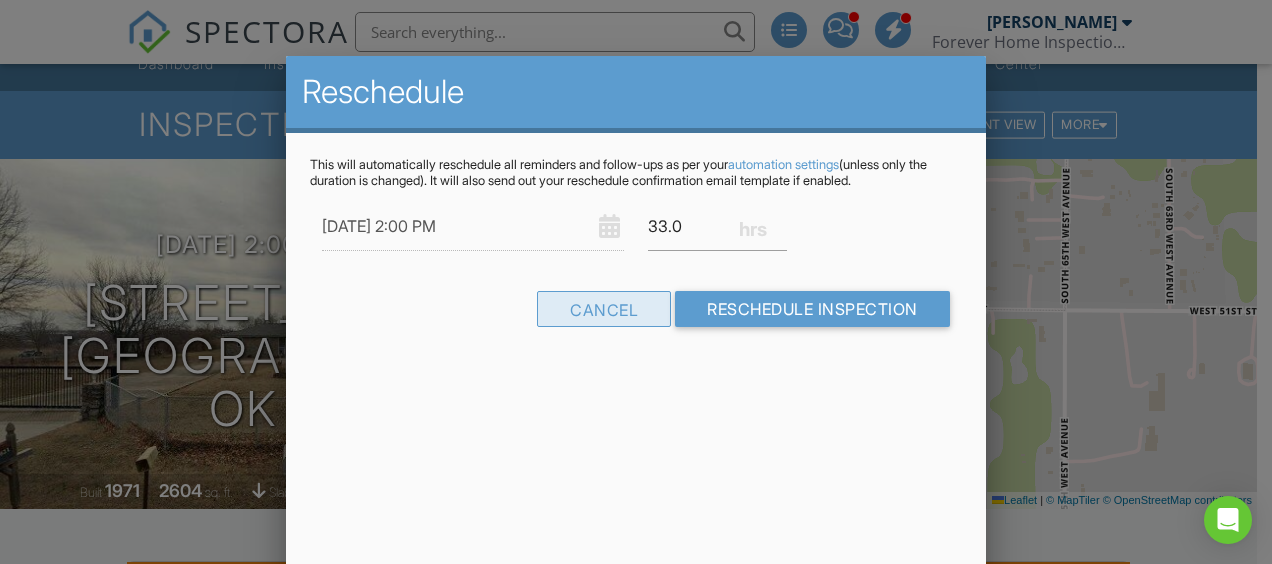 click on "Cancel" at bounding box center (604, 309) 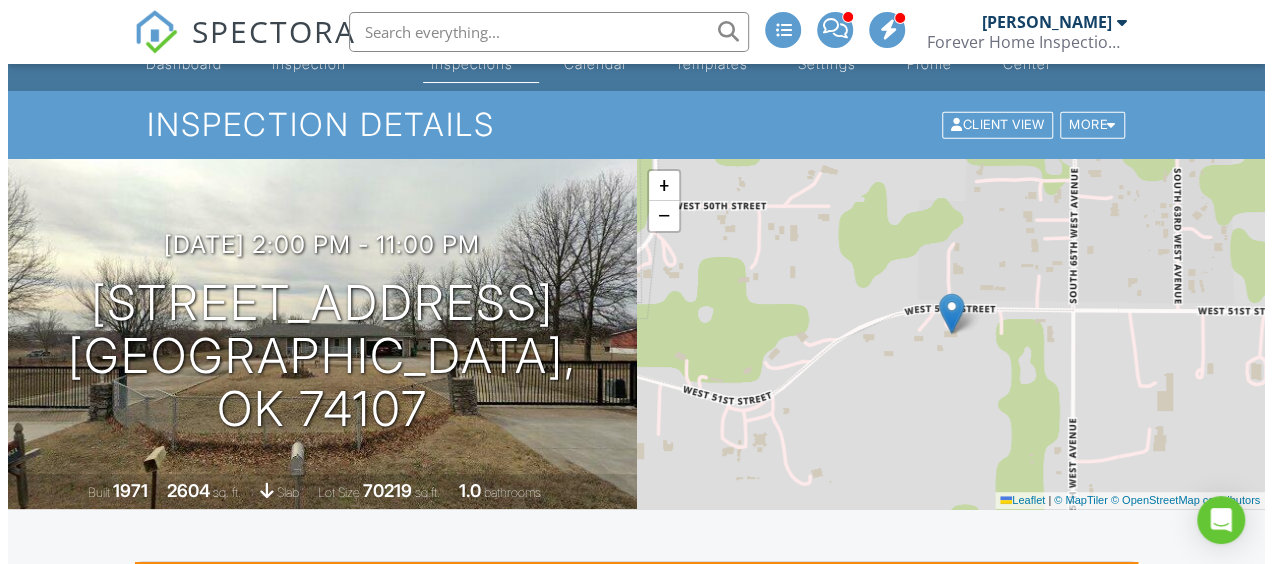 scroll, scrollTop: 0, scrollLeft: 0, axis: both 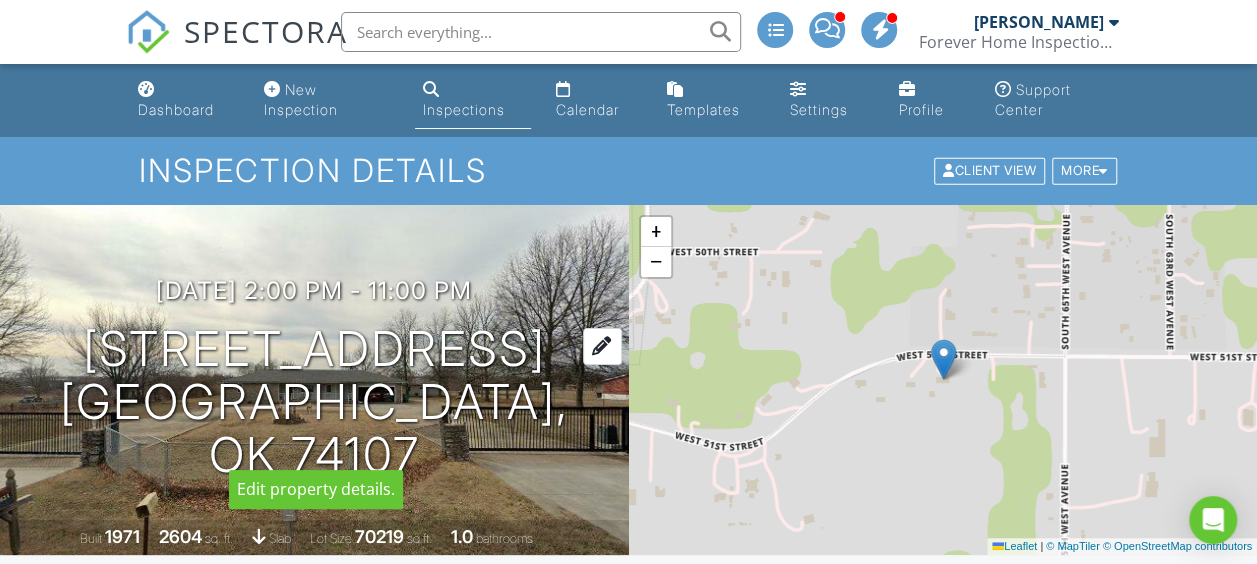 click at bounding box center (602, 346) 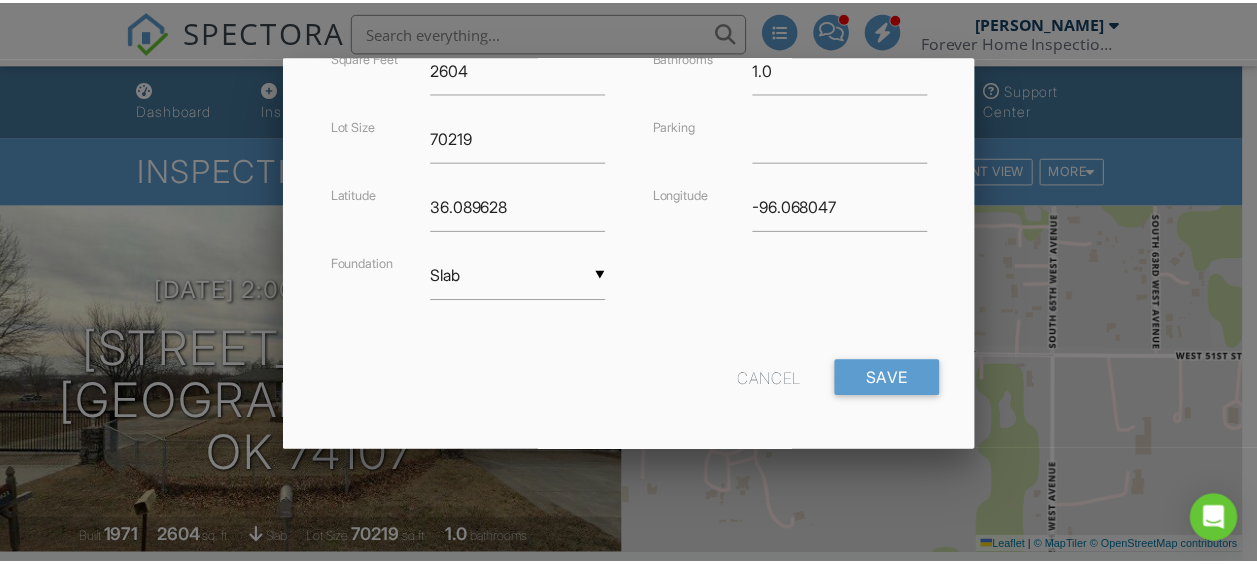 scroll, scrollTop: 600, scrollLeft: 0, axis: vertical 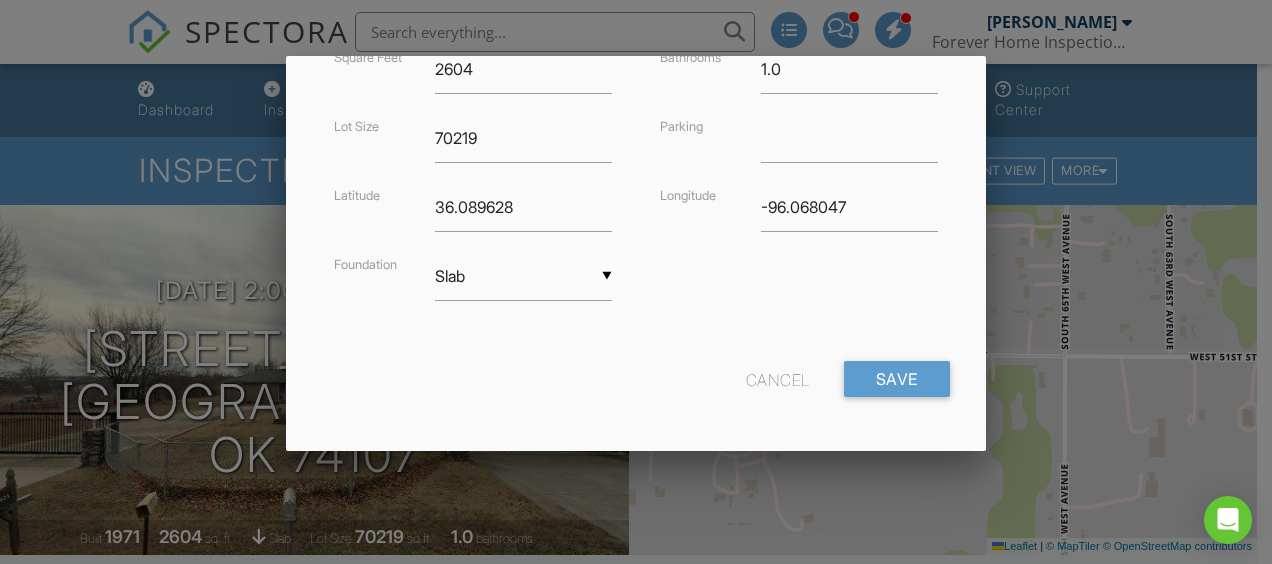click on "Cancel" at bounding box center (778, 379) 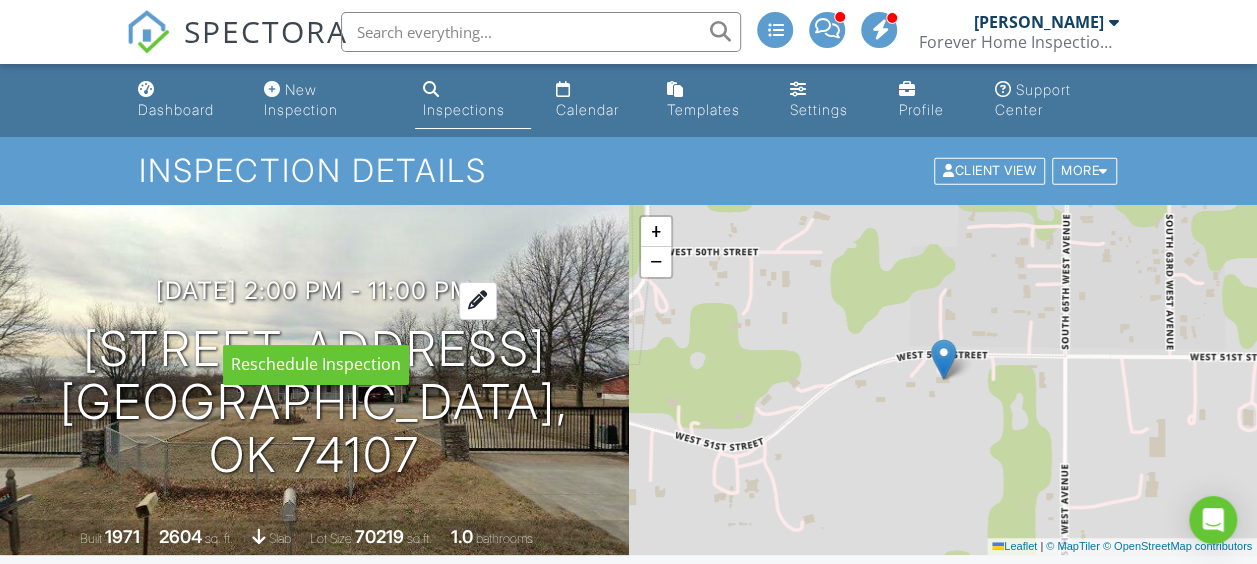 click at bounding box center [478, 300] 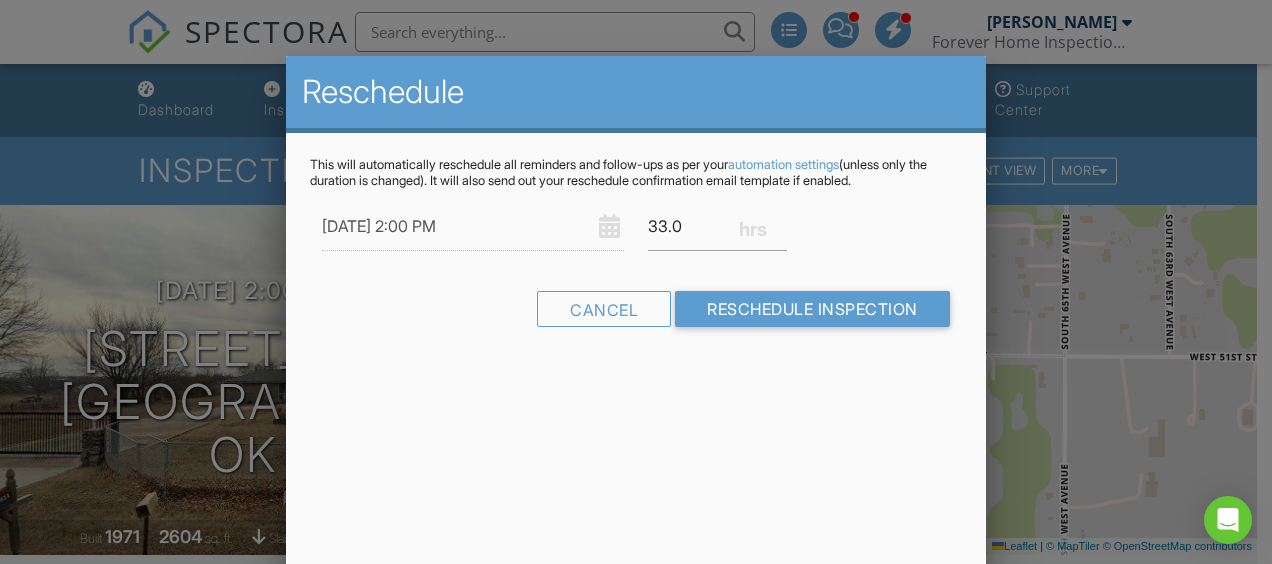 click on "Reschedule
This will automatically reschedule all reminders and follow-ups as per your  automation settings  (unless only the duration is changed). It will also send out your reschedule confirmation email template if enabled.
07/21/2025 2:00 PM
33.0
Warning: this date/time is in the past.
Cancel
Reschedule Inspection" at bounding box center [636, 406] 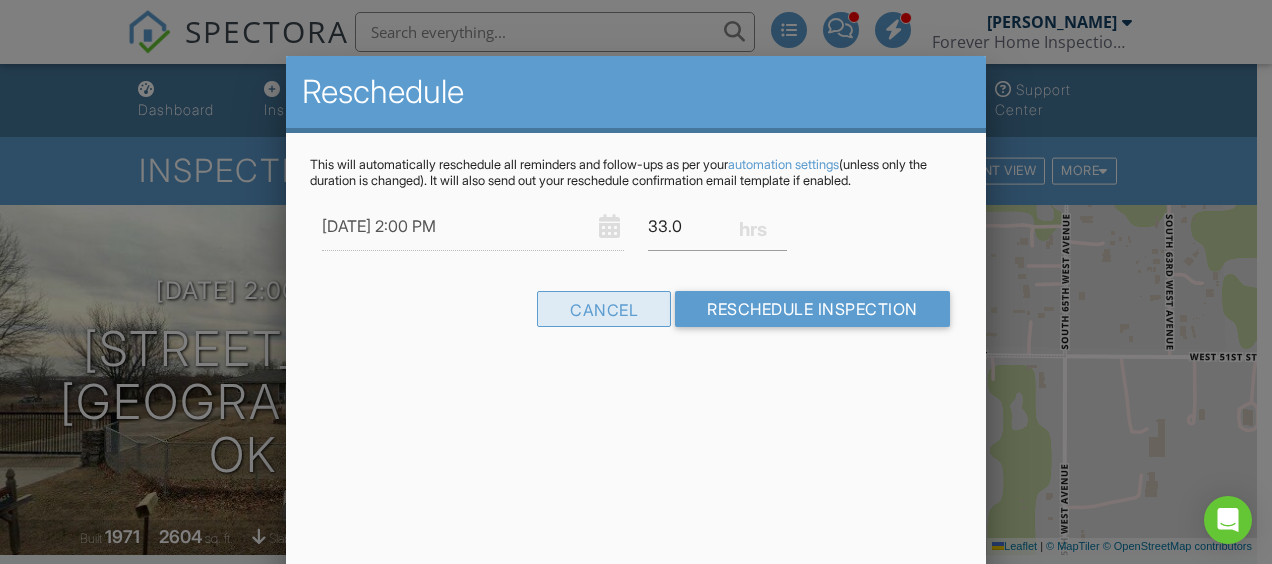 click on "Cancel" at bounding box center (604, 309) 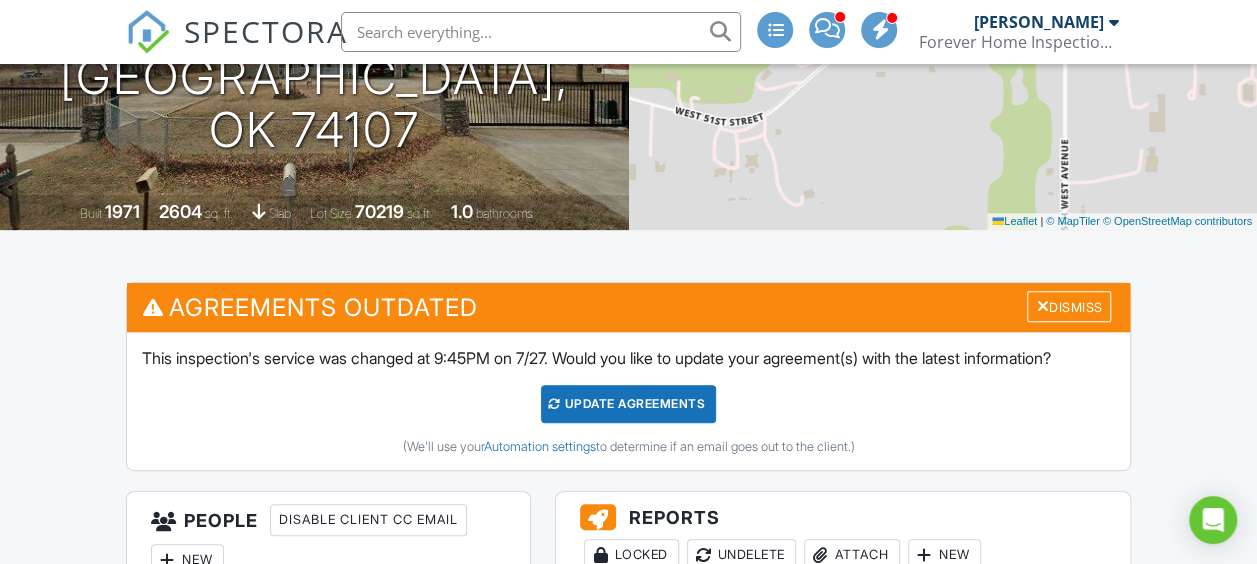 scroll, scrollTop: 326, scrollLeft: 0, axis: vertical 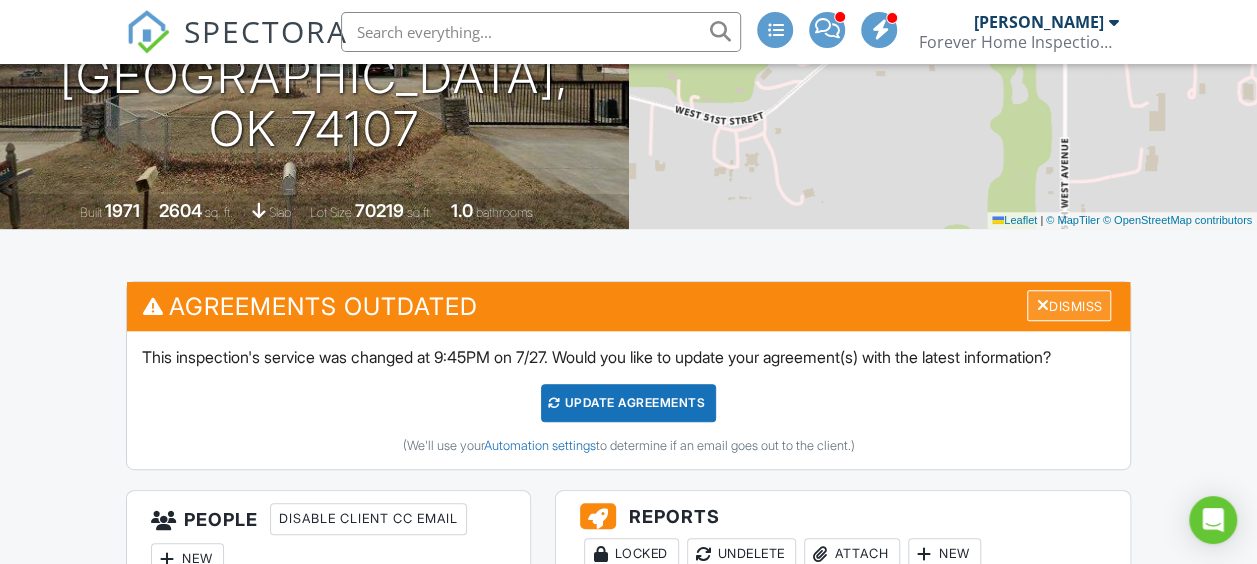 click on "Dismiss" at bounding box center (1069, 305) 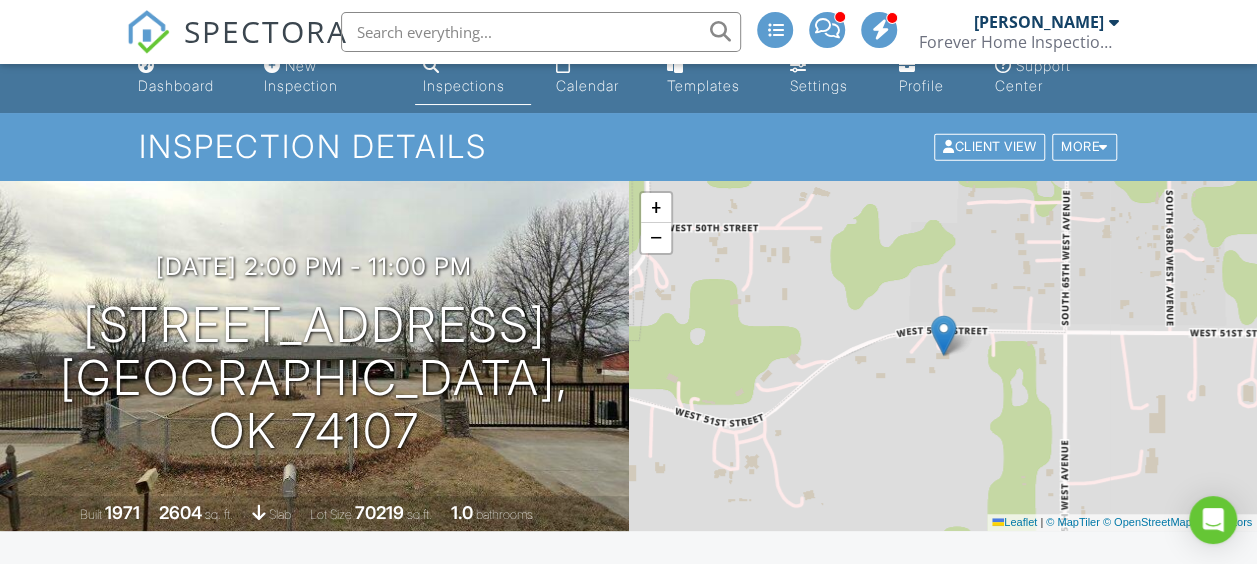 scroll, scrollTop: 0, scrollLeft: 0, axis: both 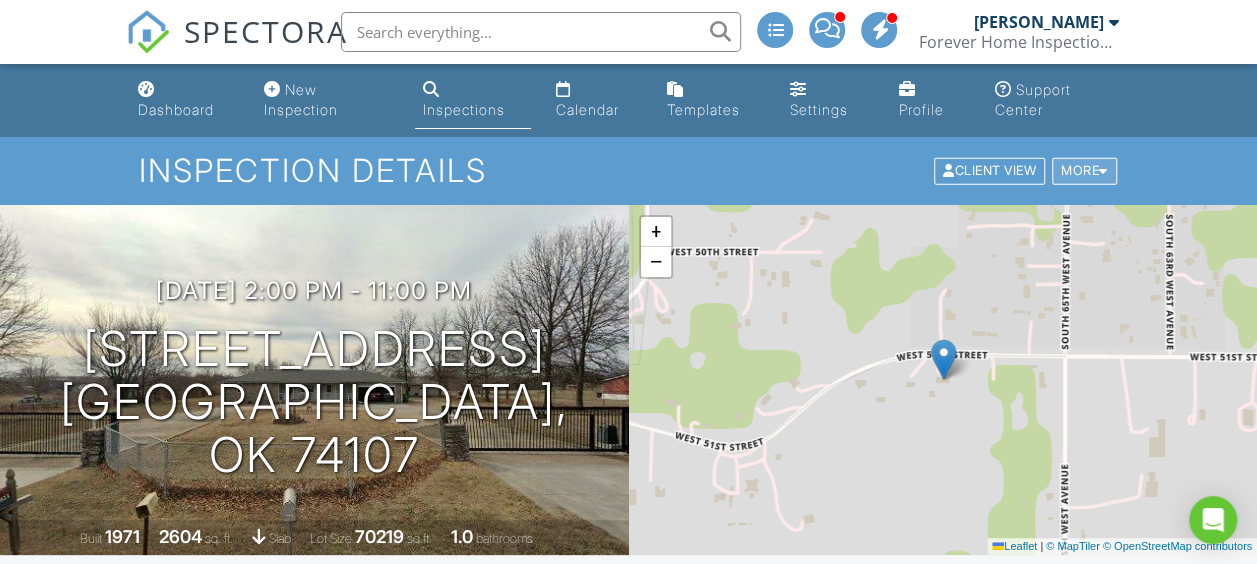 click on "More" at bounding box center (1084, 171) 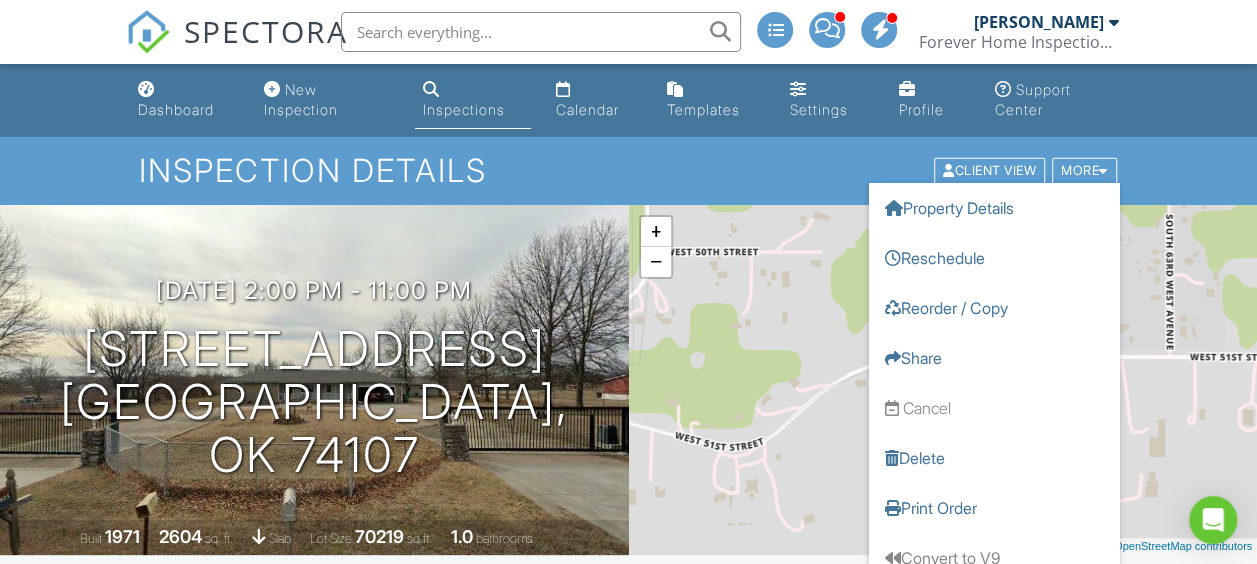 click on "Inspection Details
Client View
More
Property Details
Reschedule
Reorder / Copy
Share
Cancel
Delete
Print Order
Convert to V9
View Change Log" at bounding box center [628, 170] 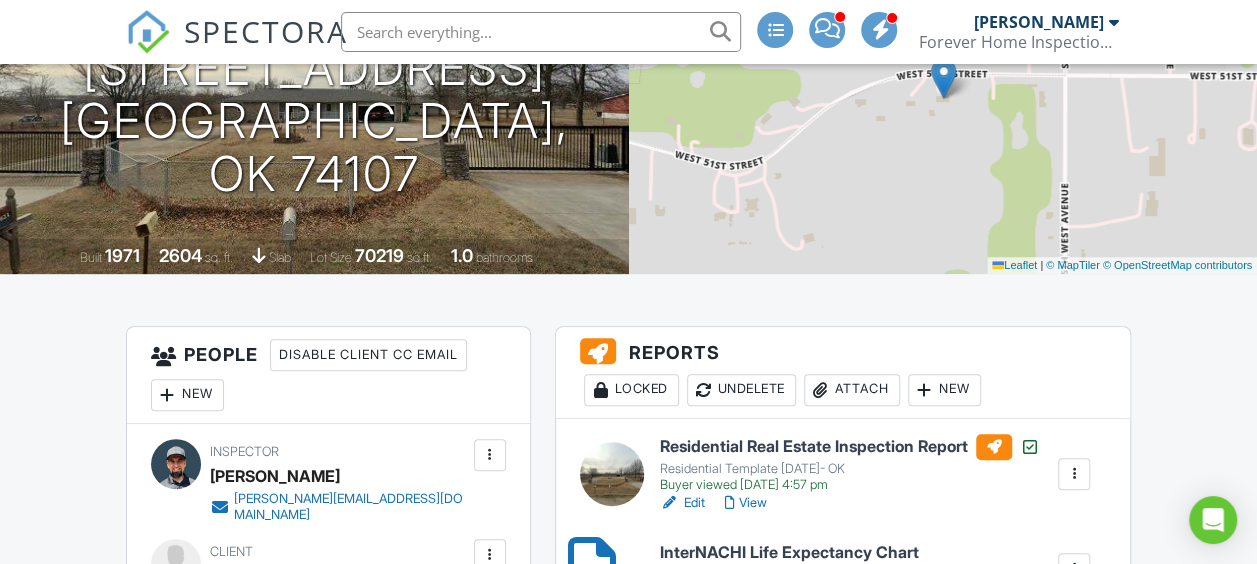 scroll, scrollTop: 0, scrollLeft: 0, axis: both 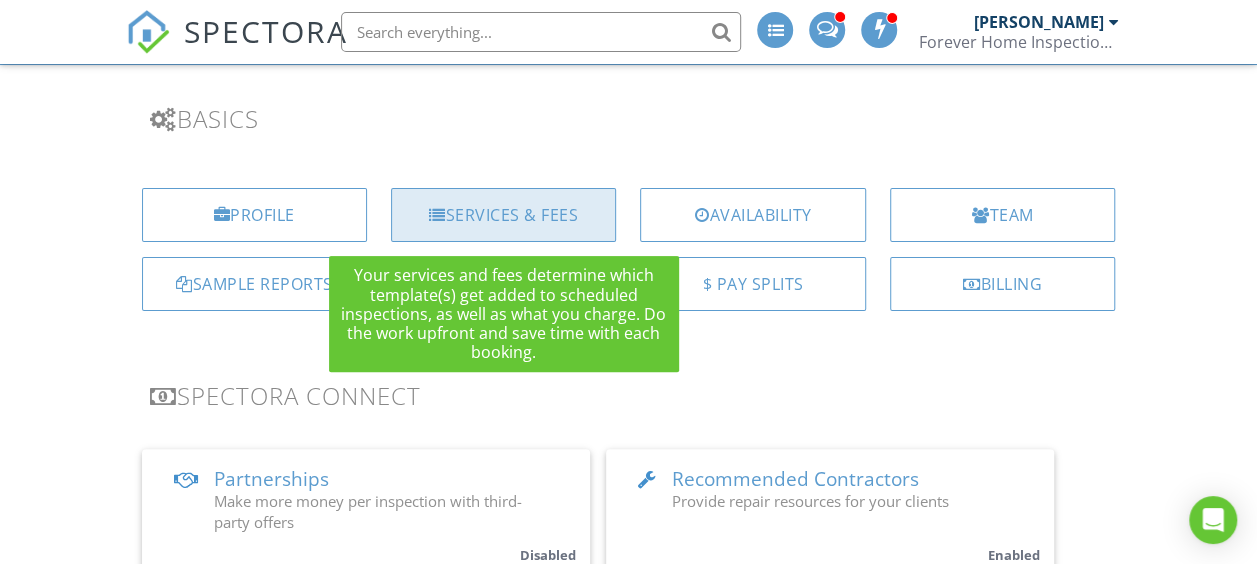 click on "Services & Fees" at bounding box center [503, 215] 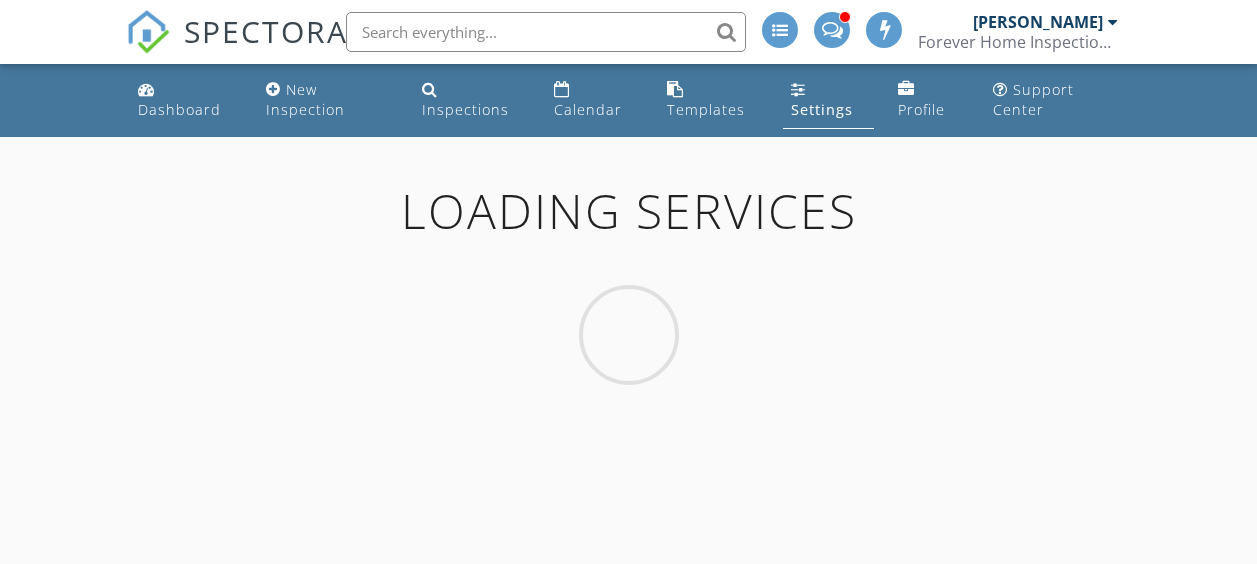 scroll, scrollTop: 0, scrollLeft: 0, axis: both 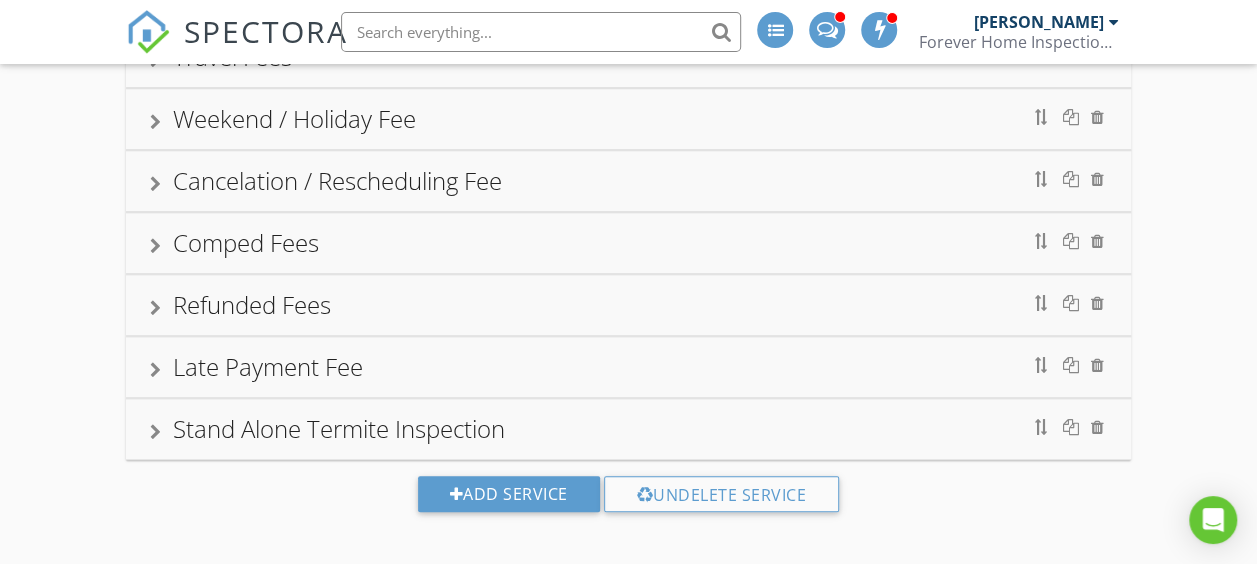click on "Stand Alone Termite Inspection" at bounding box center [629, 429] 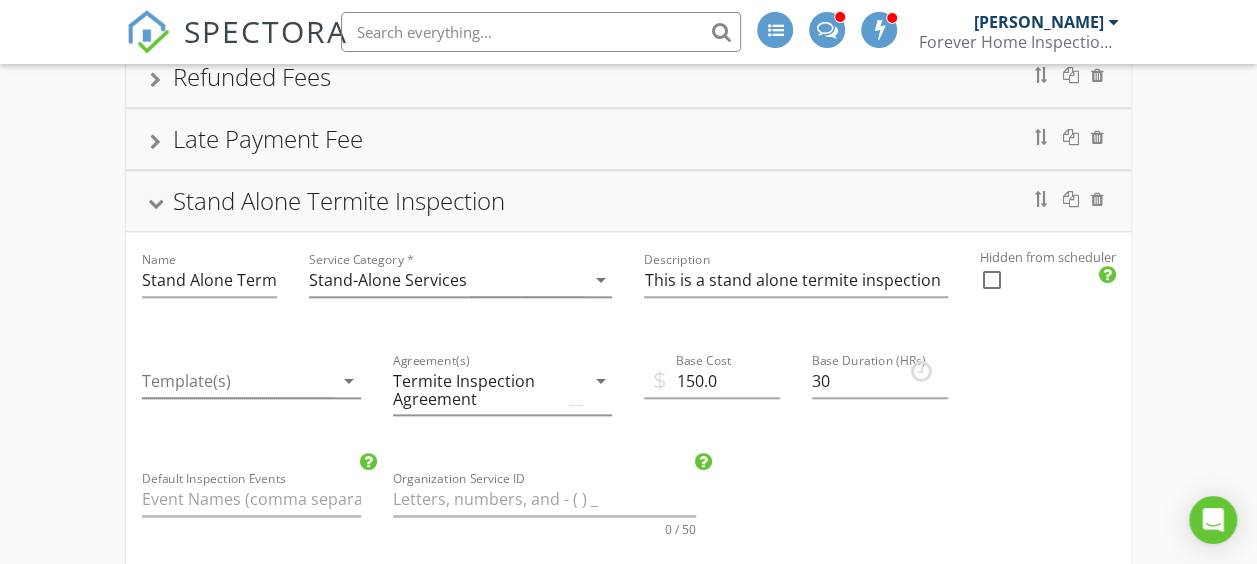 scroll, scrollTop: 1013, scrollLeft: 0, axis: vertical 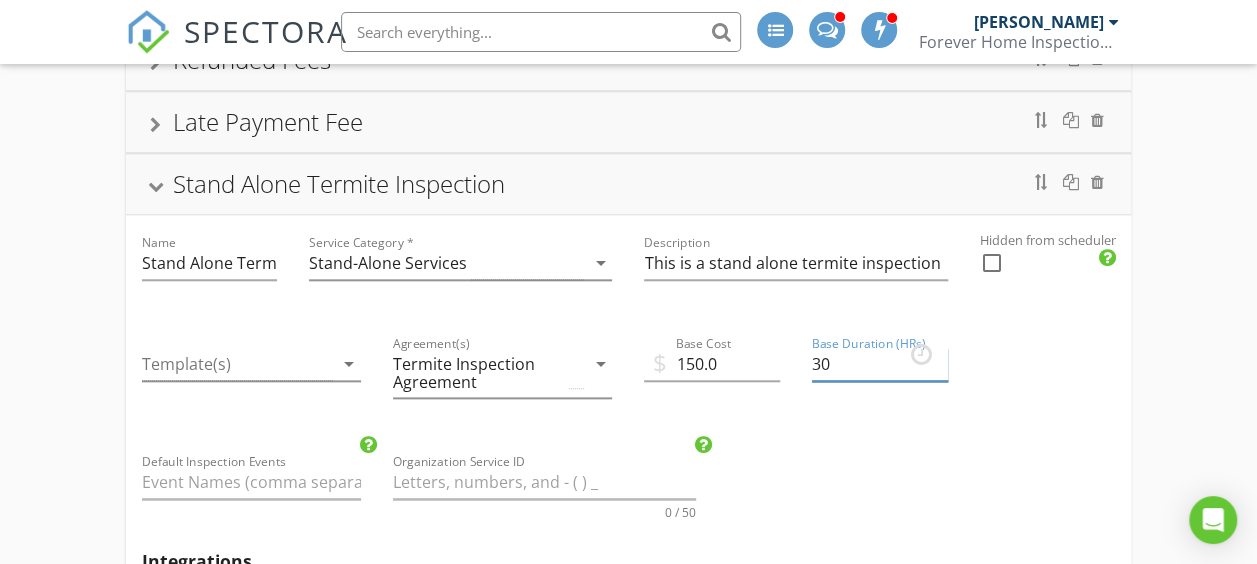 click on "30" at bounding box center [880, 364] 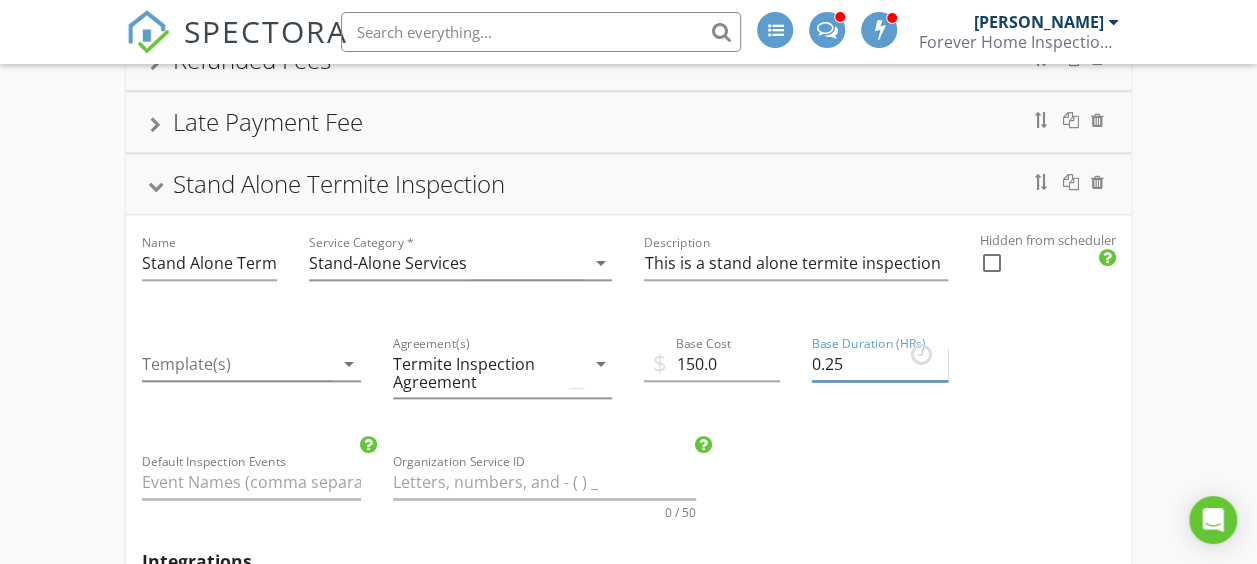 type on "0.25" 